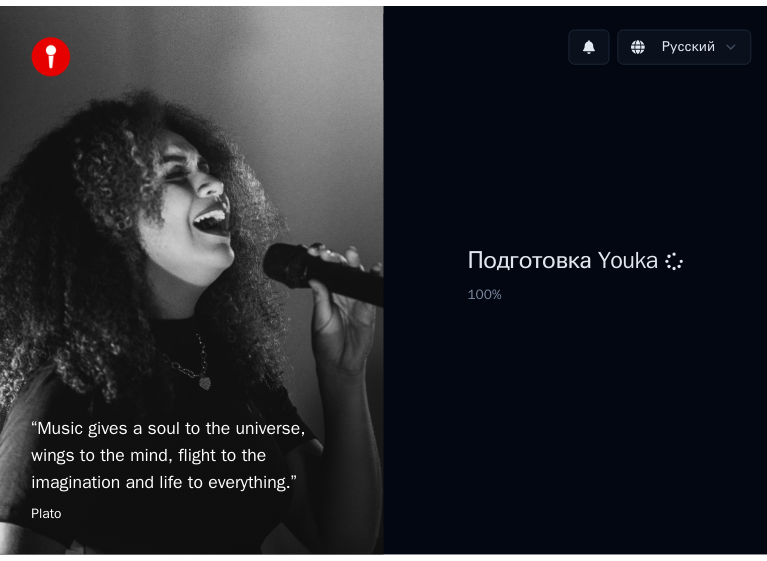 scroll, scrollTop: 0, scrollLeft: 0, axis: both 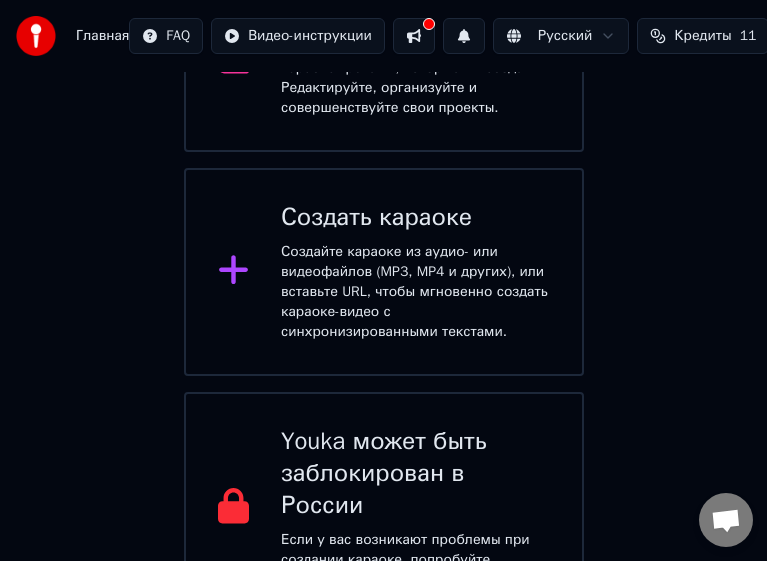 click on "Создайте караоке из аудио- или видеофайлов (MP3, MP4 и других), или вставьте URL, чтобы мгновенно создать караоке-видео с синхронизированными текстами." at bounding box center (415, 292) 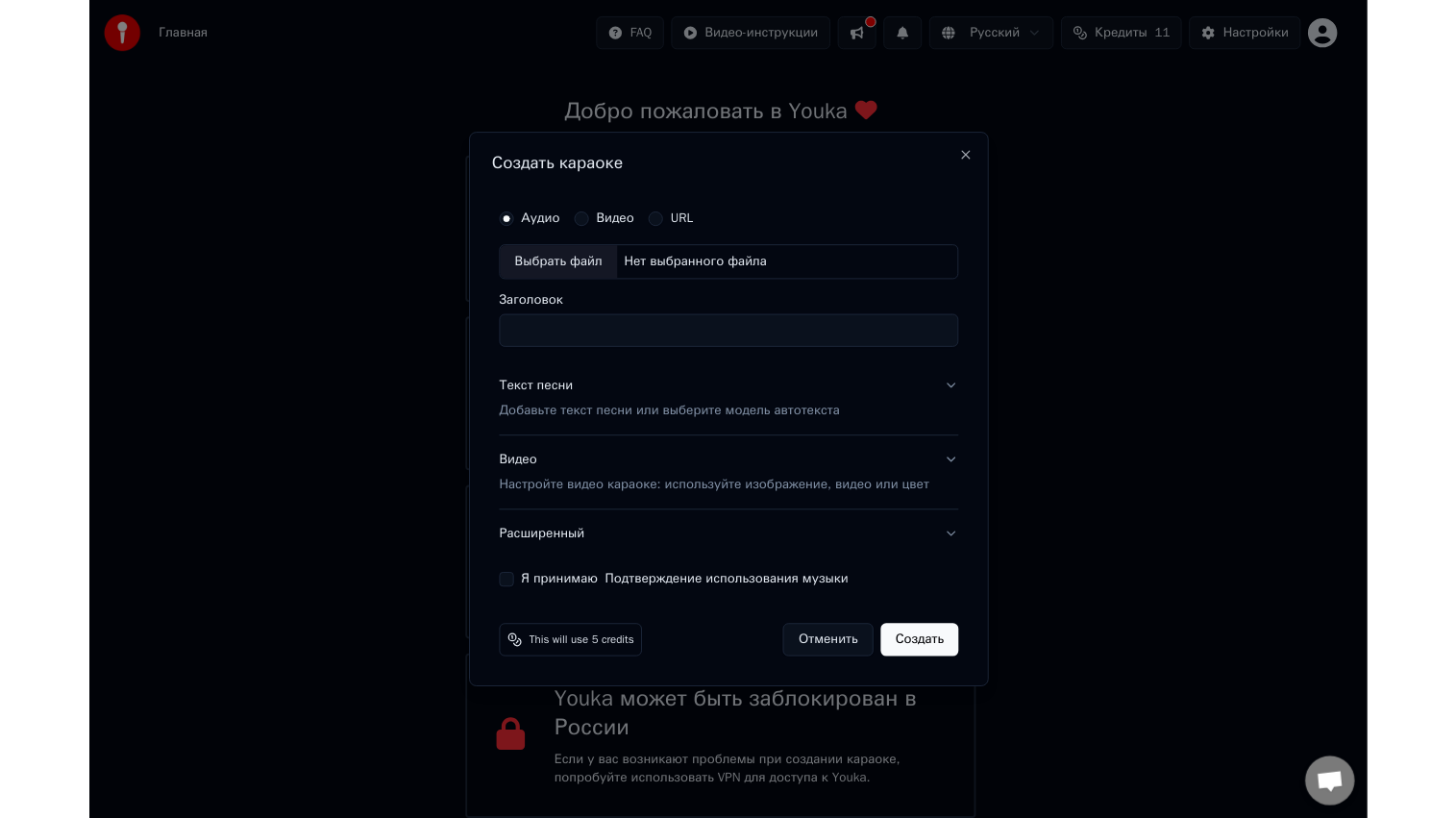 scroll, scrollTop: 71, scrollLeft: 0, axis: vertical 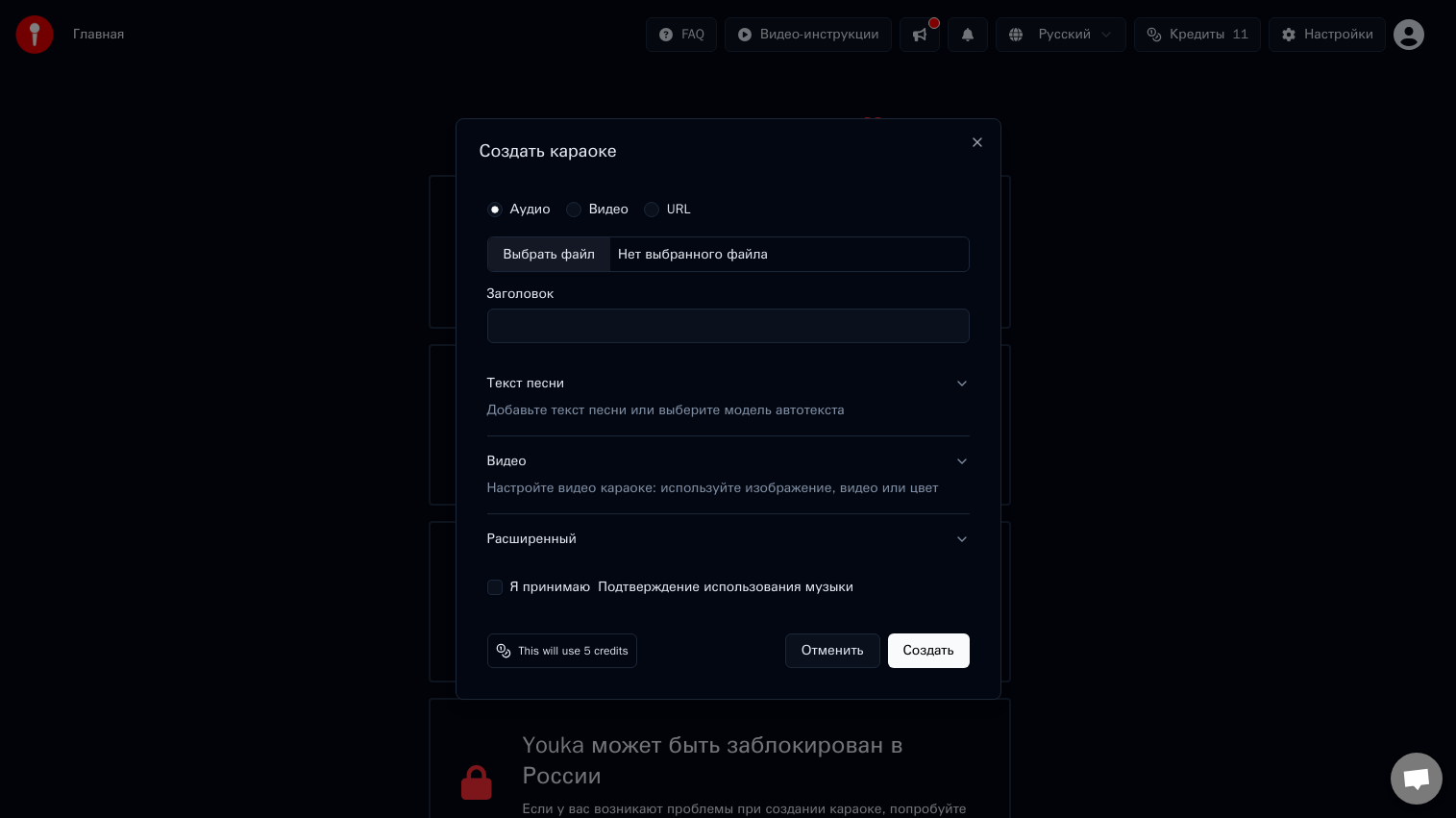 click on "Нет выбранного файла" at bounding box center (693, 255) 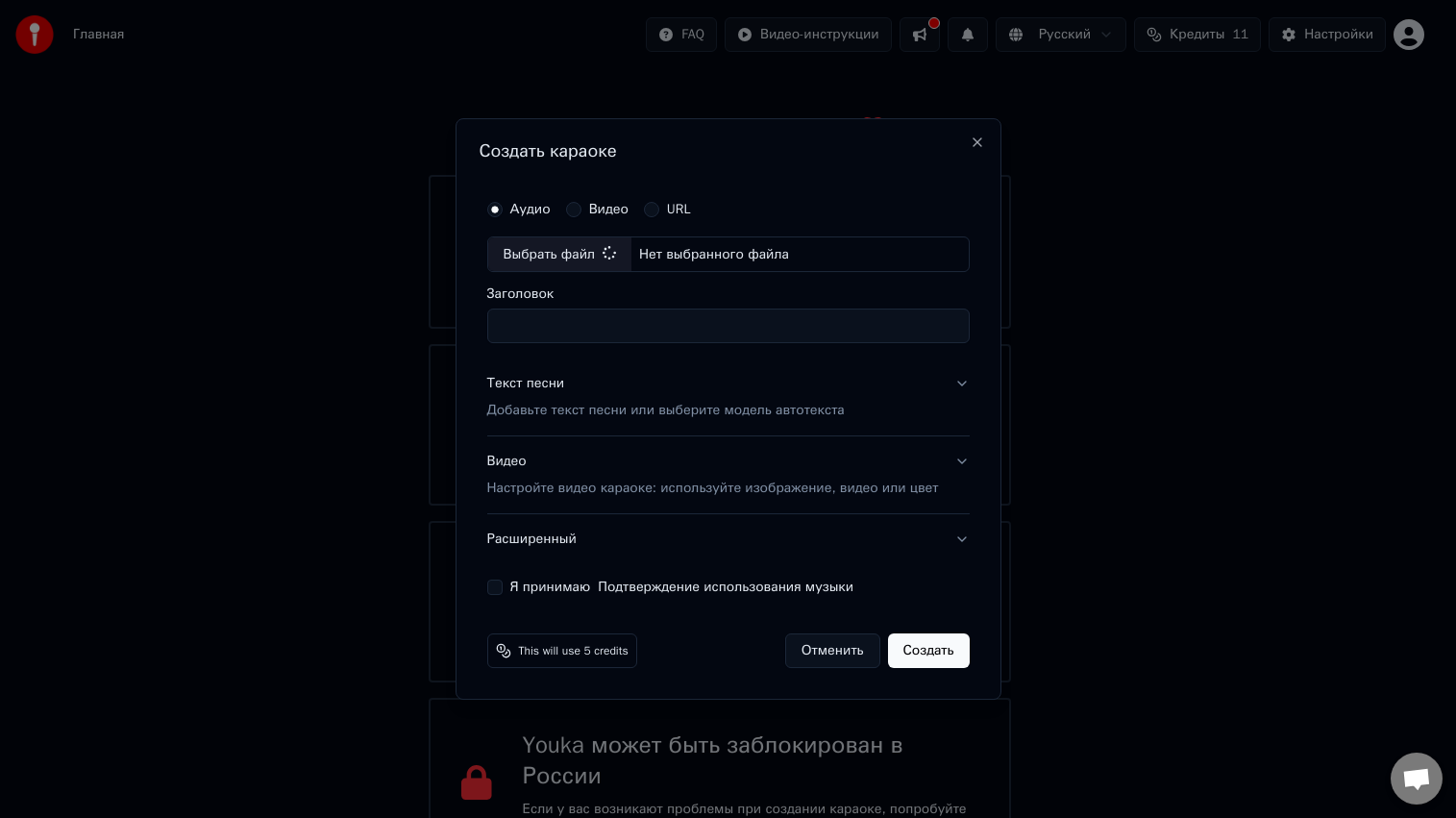 type on "**********" 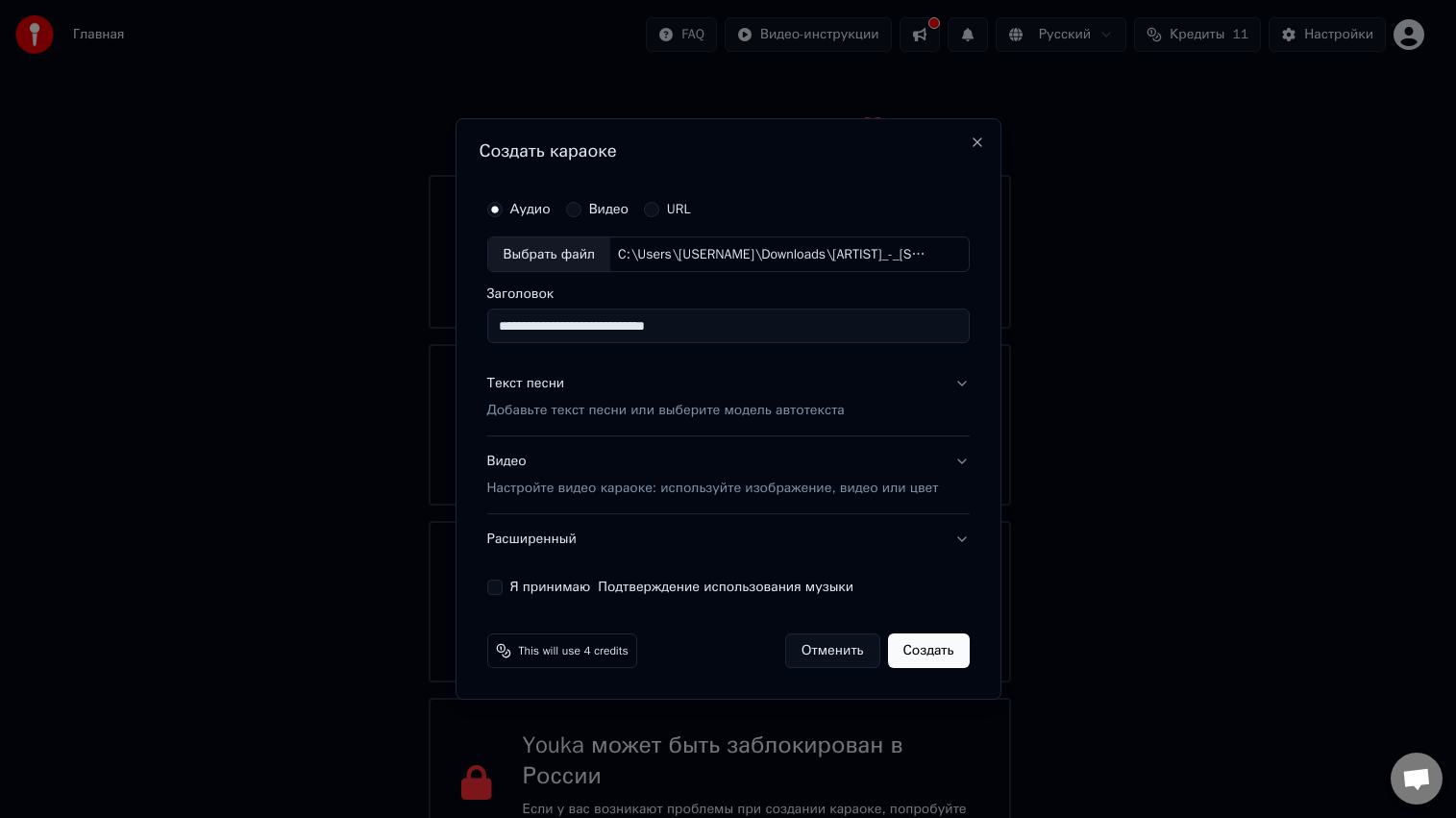 click on "Текст песни Добавьте текст песни или выберите модель автотекста" at bounding box center [665, 398] 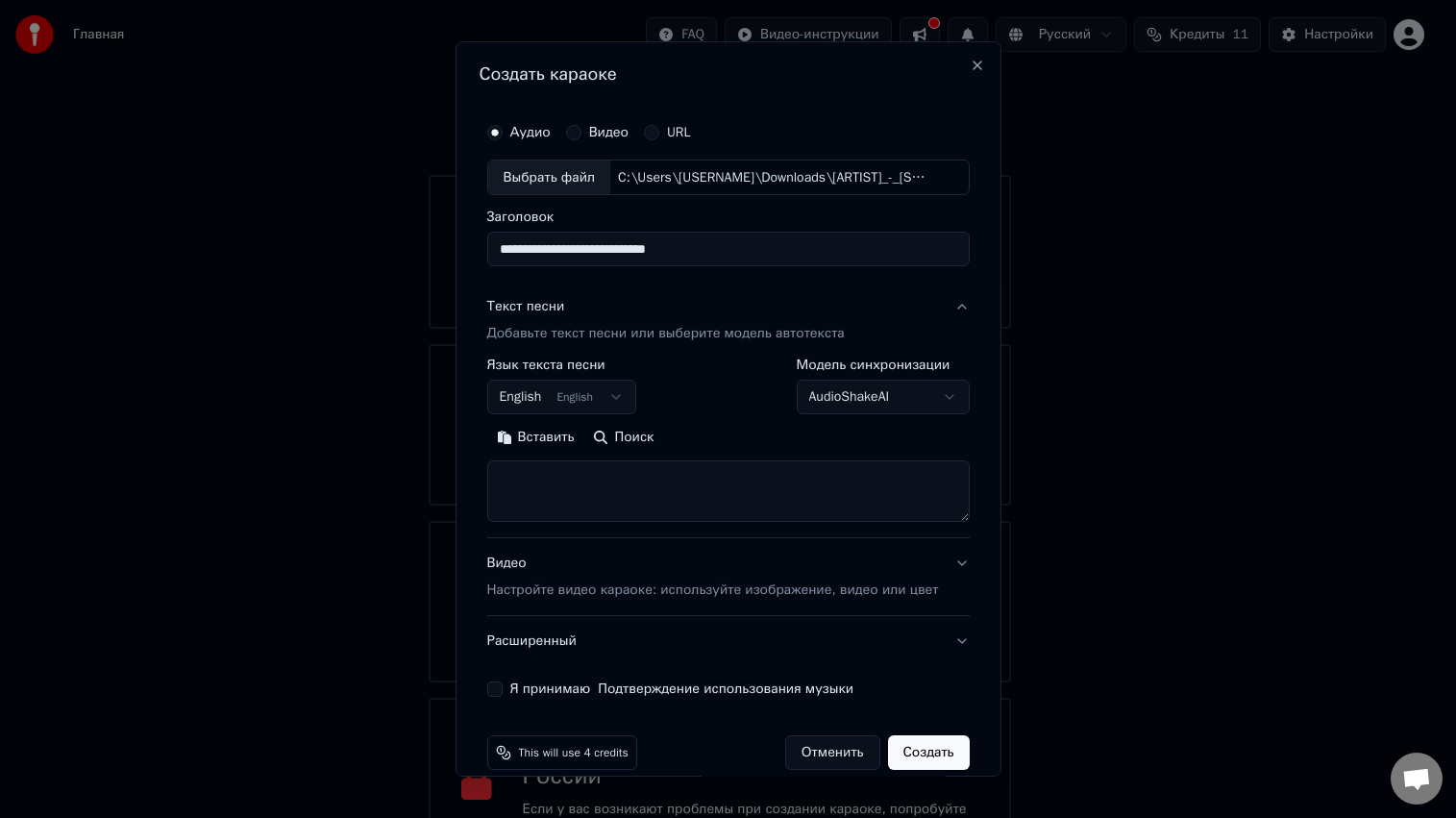 click on "English English" at bounding box center [561, 398] 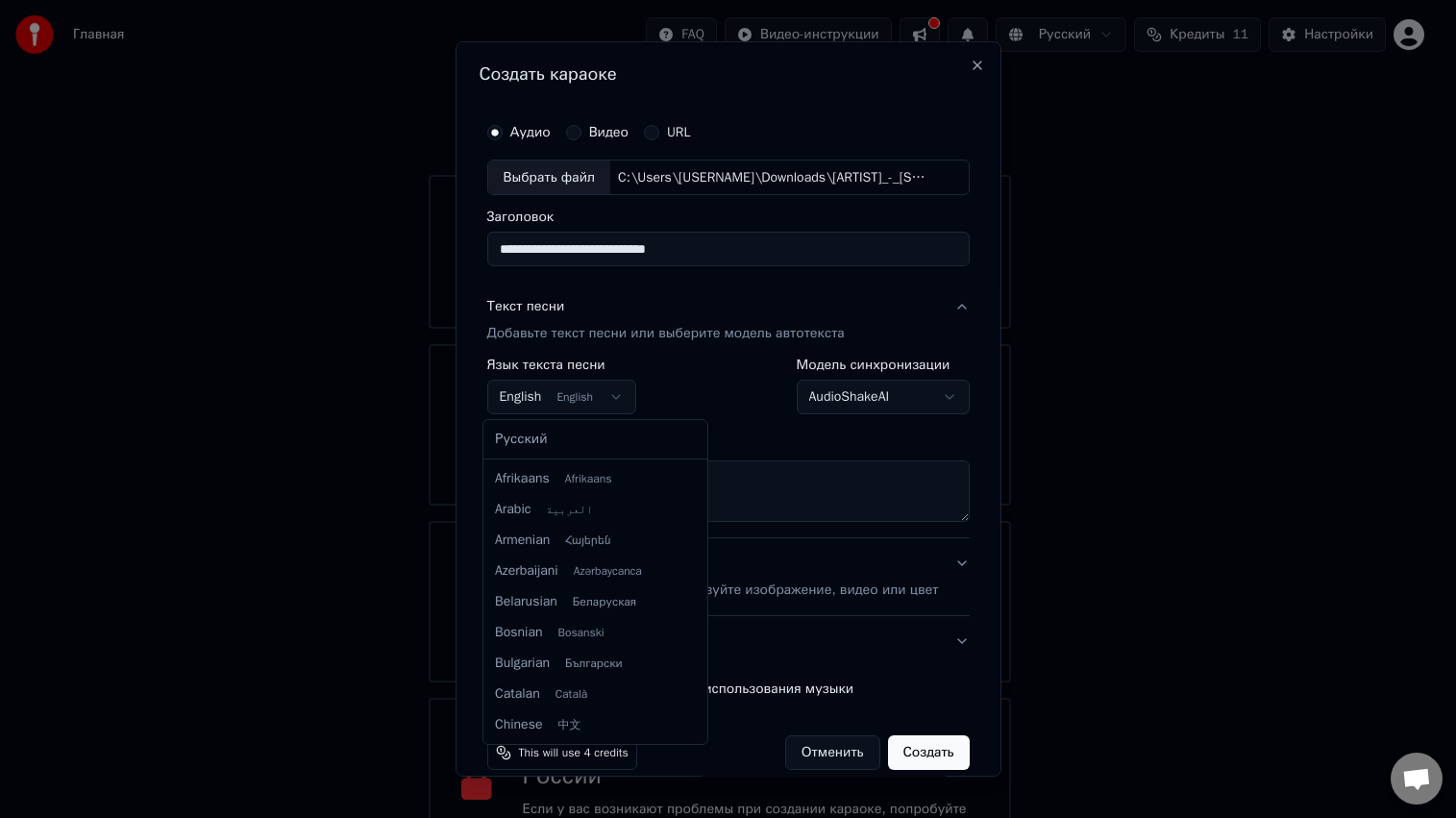 scroll, scrollTop: 154, scrollLeft: 0, axis: vertical 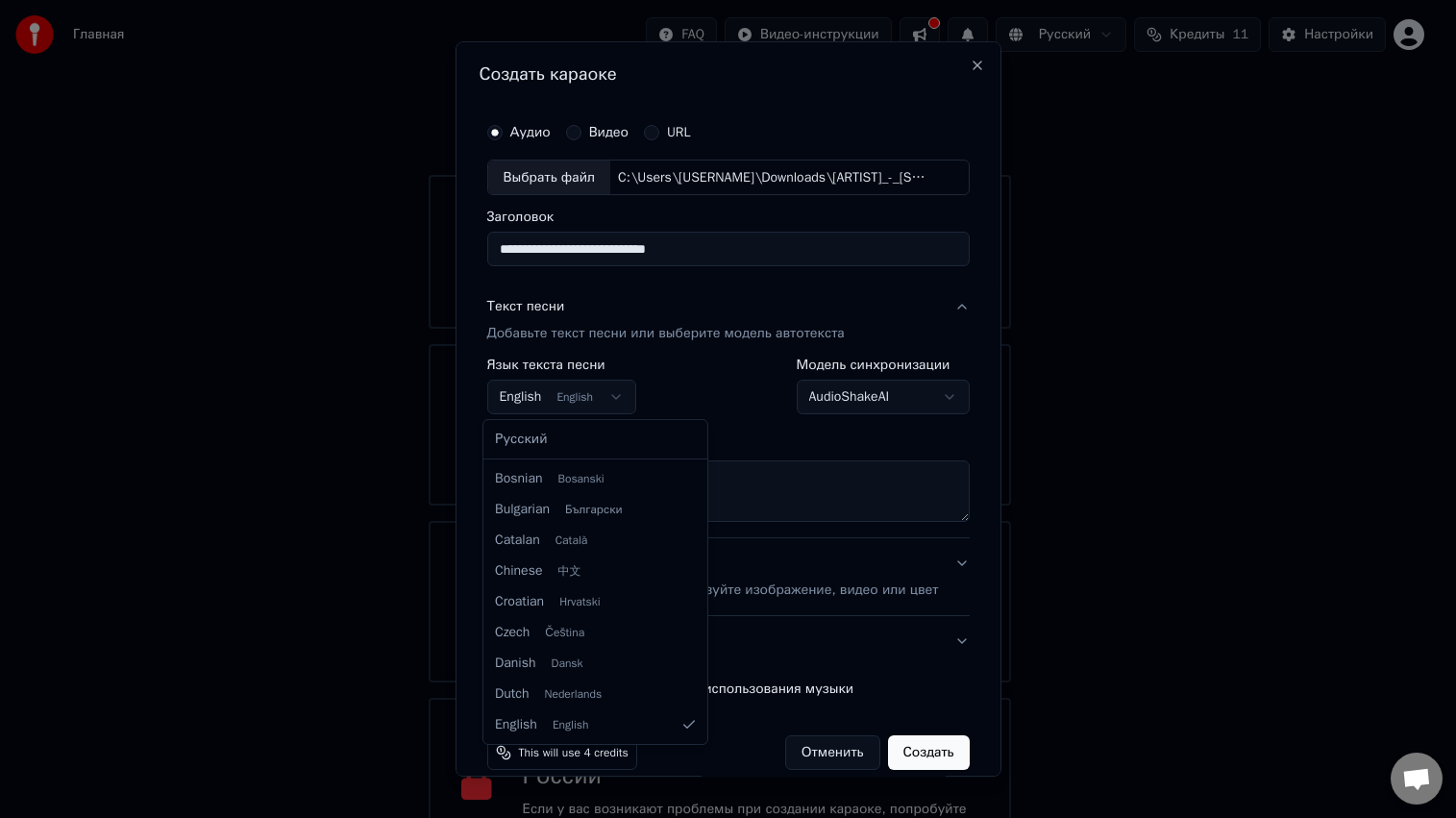 select on "**" 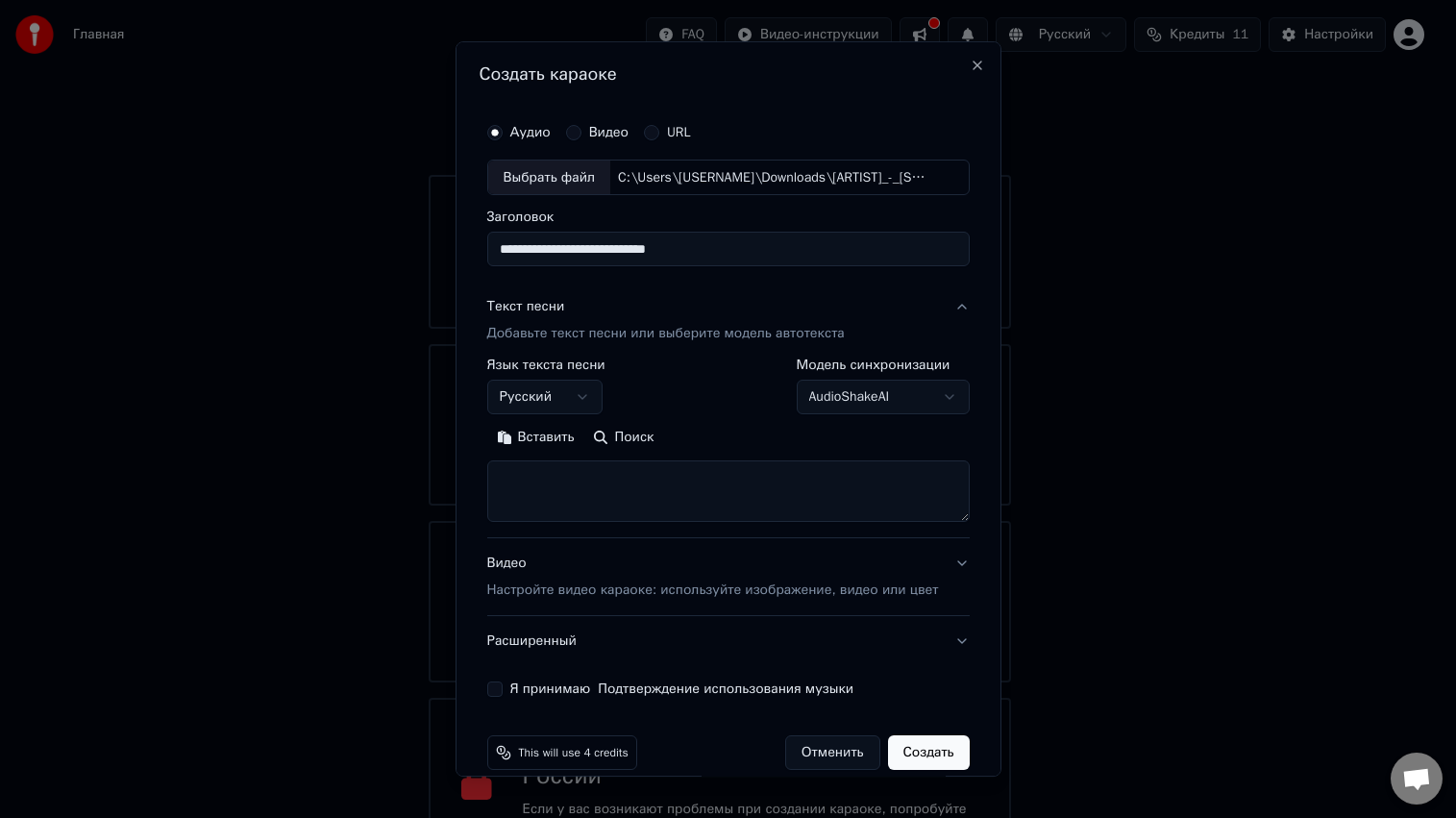 click at bounding box center [728, 492] 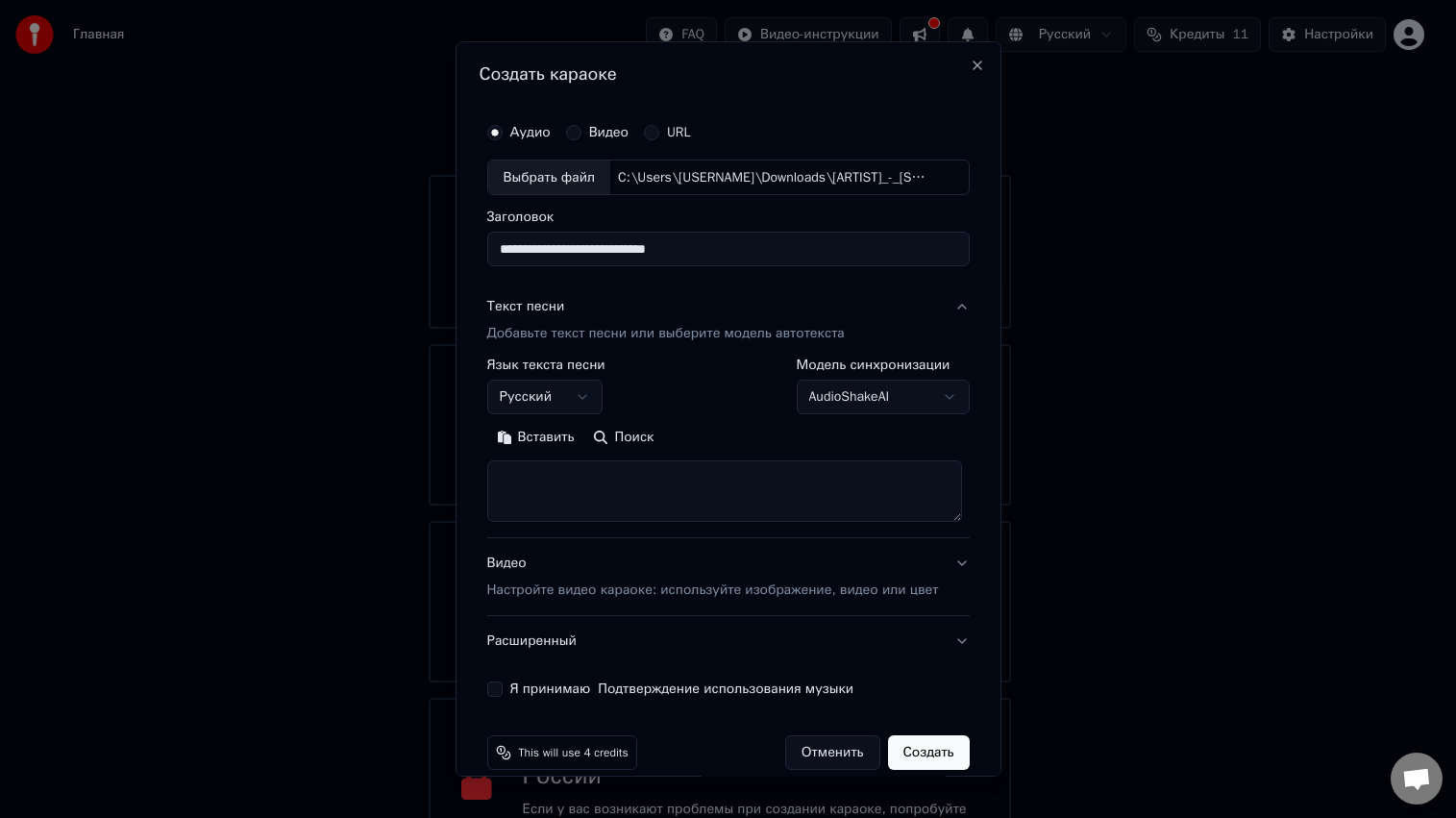 paste on "**********" 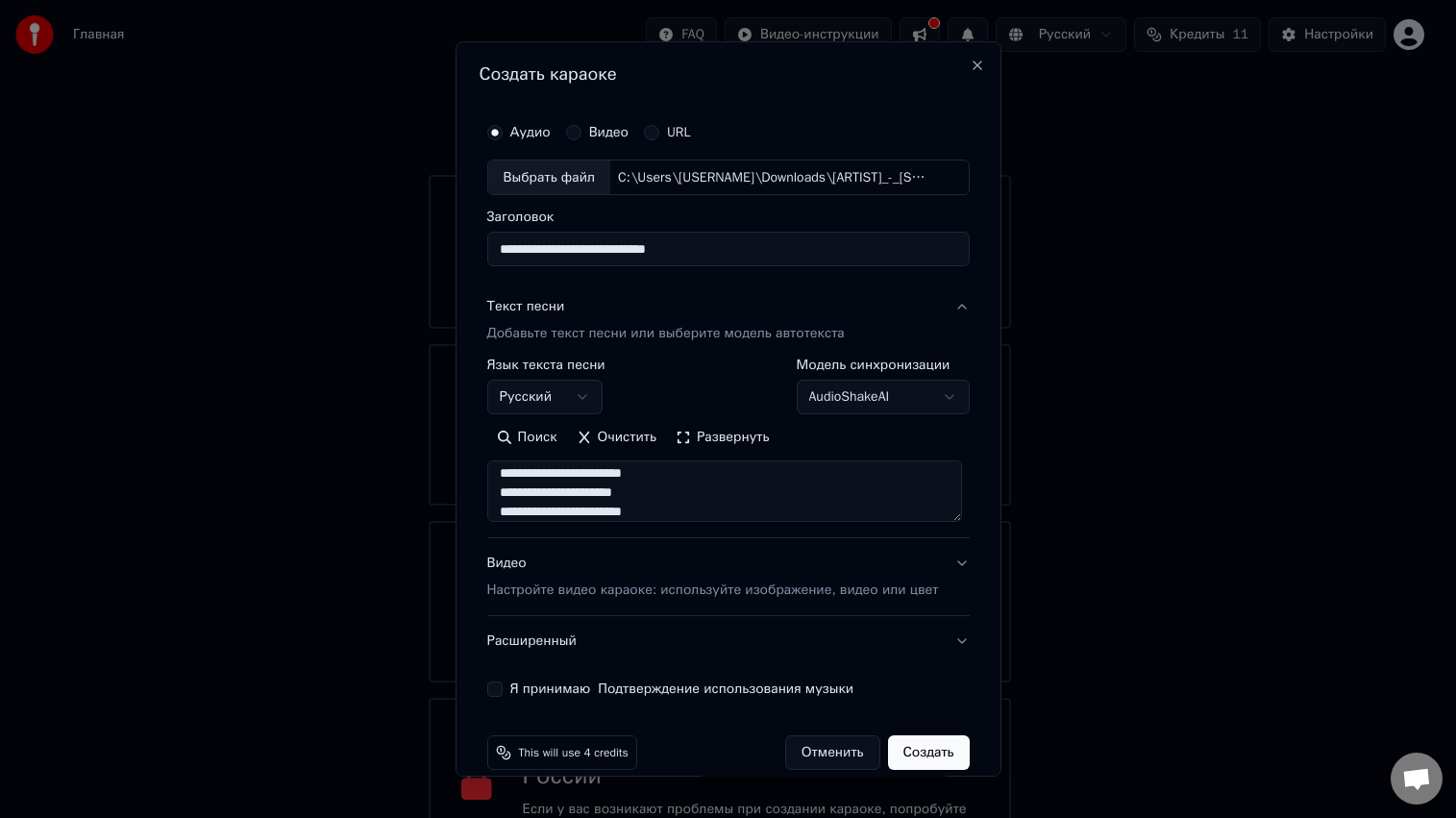 scroll, scrollTop: 878, scrollLeft: 0, axis: vertical 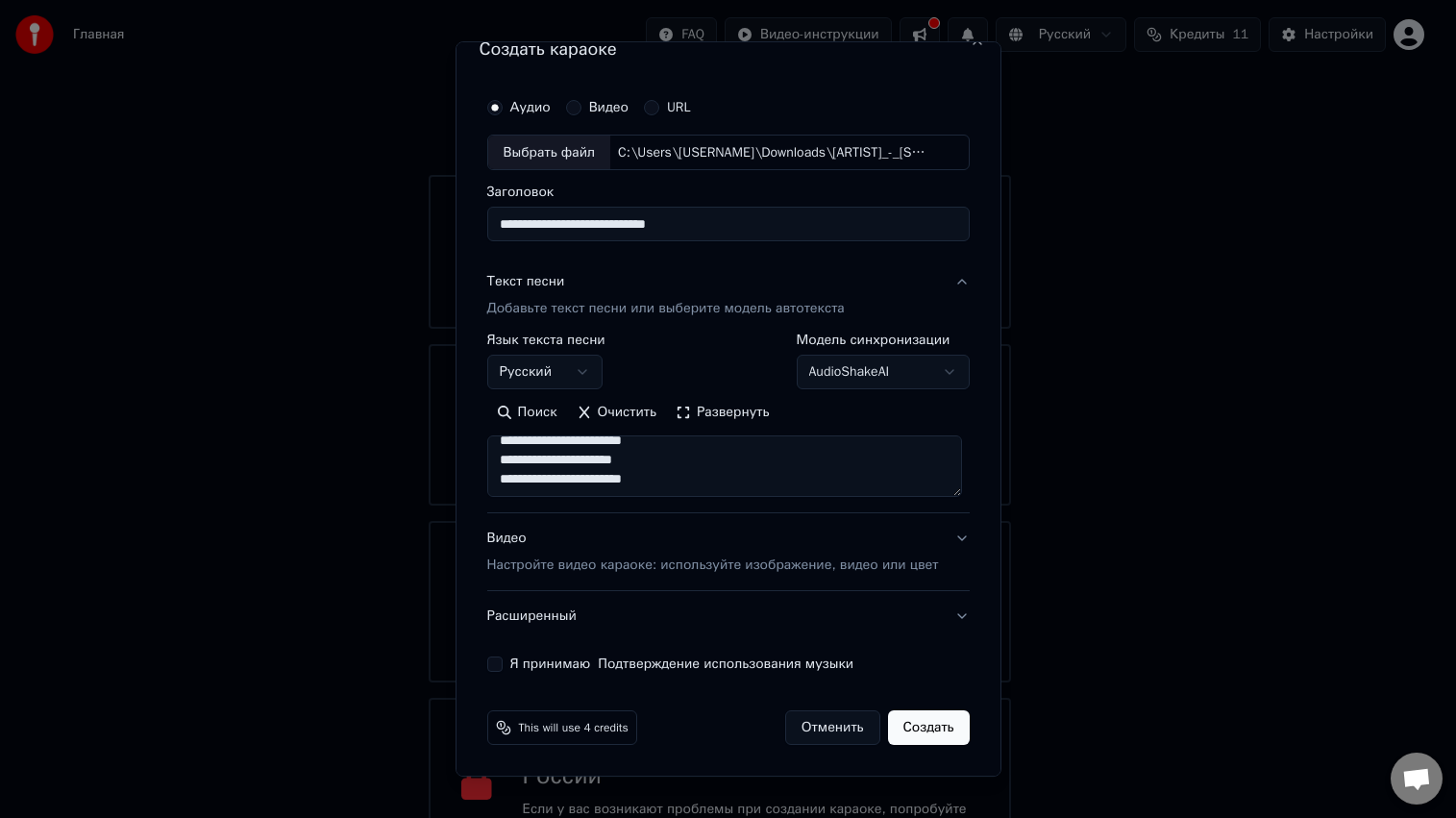 type on "**********" 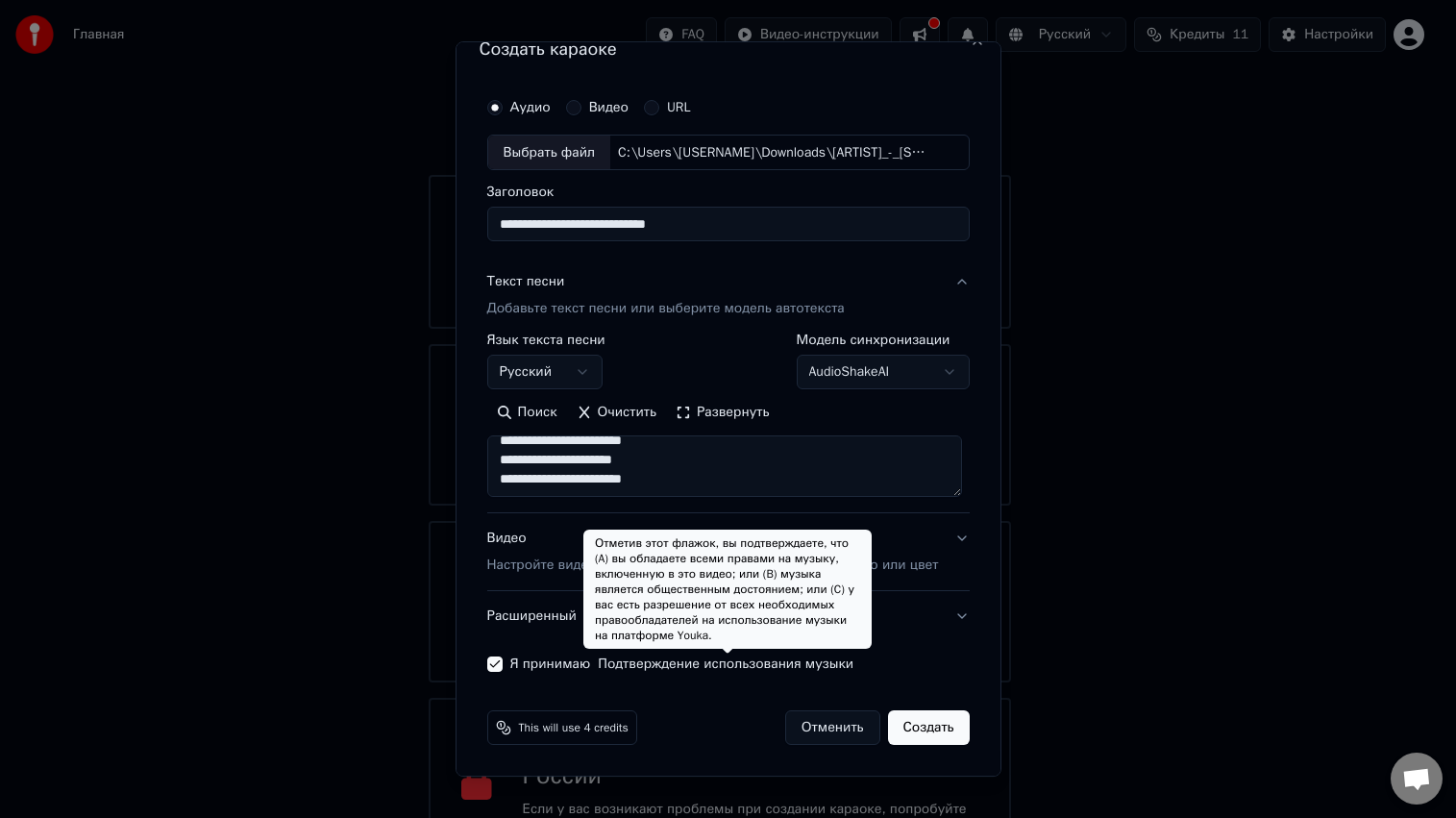click on "Отметив этот флажок, вы подтверждаете, что (A) вы обладаете всеми правами на музыку, включенную в это видео; или (B) музыка является общественным достоянием; или (C) у вас есть разрешение от всех необходимых правообладателей на использование музыки на платформе Youka. Отметив этот флажок, вы подтверждаете, что (A) вы обладаете всеми правами на музыку, включенную в это видео; или (B) музыка является общественным достоянием; или (C) у вас есть разрешение от всех необходимых правообладателей на использование музыки на платформе Youka." at bounding box center [728, 589] 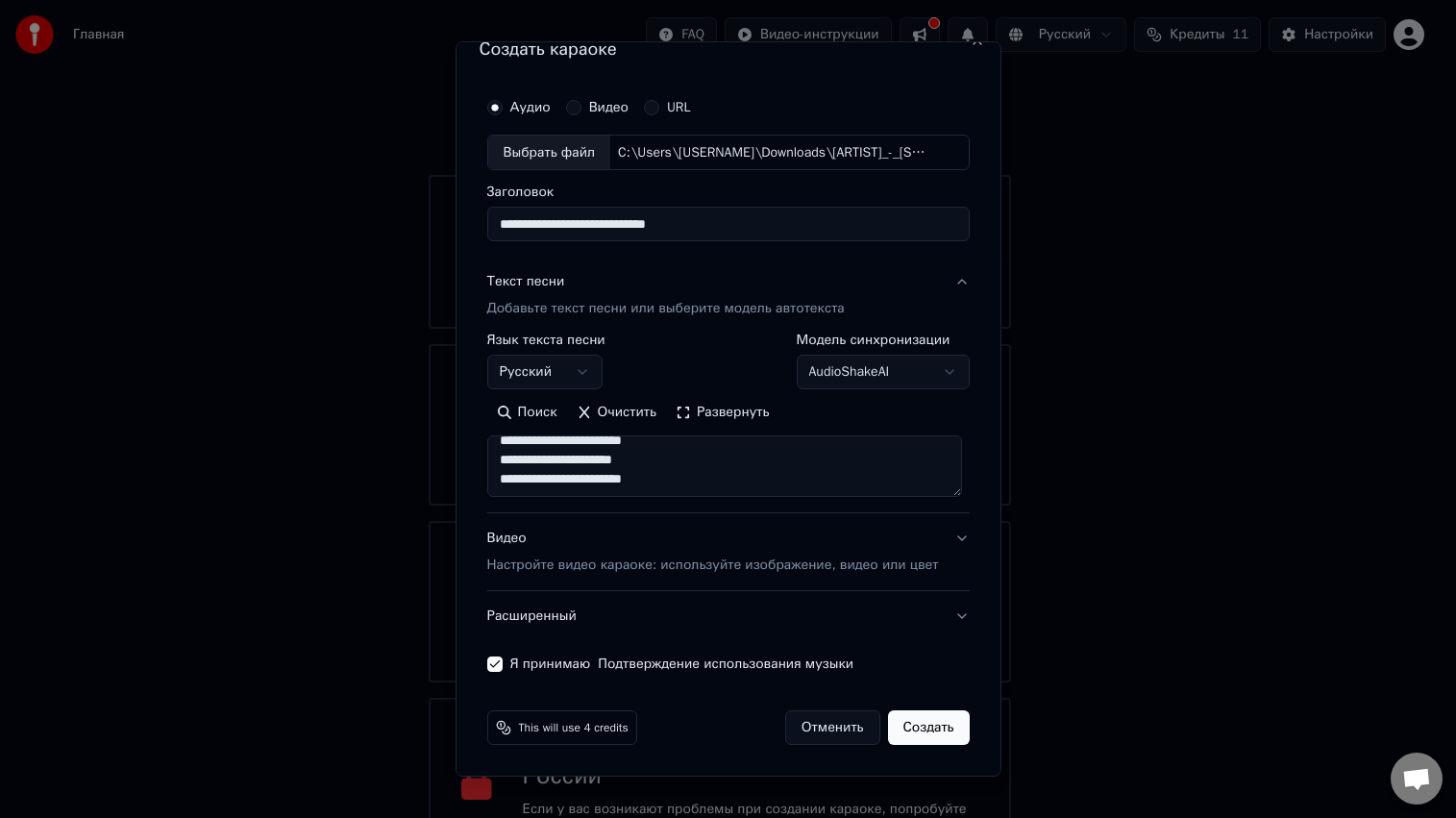 click on "Видео Настройте видео караоке: используйте изображение, видео или цвет" at bounding box center [712, 553] 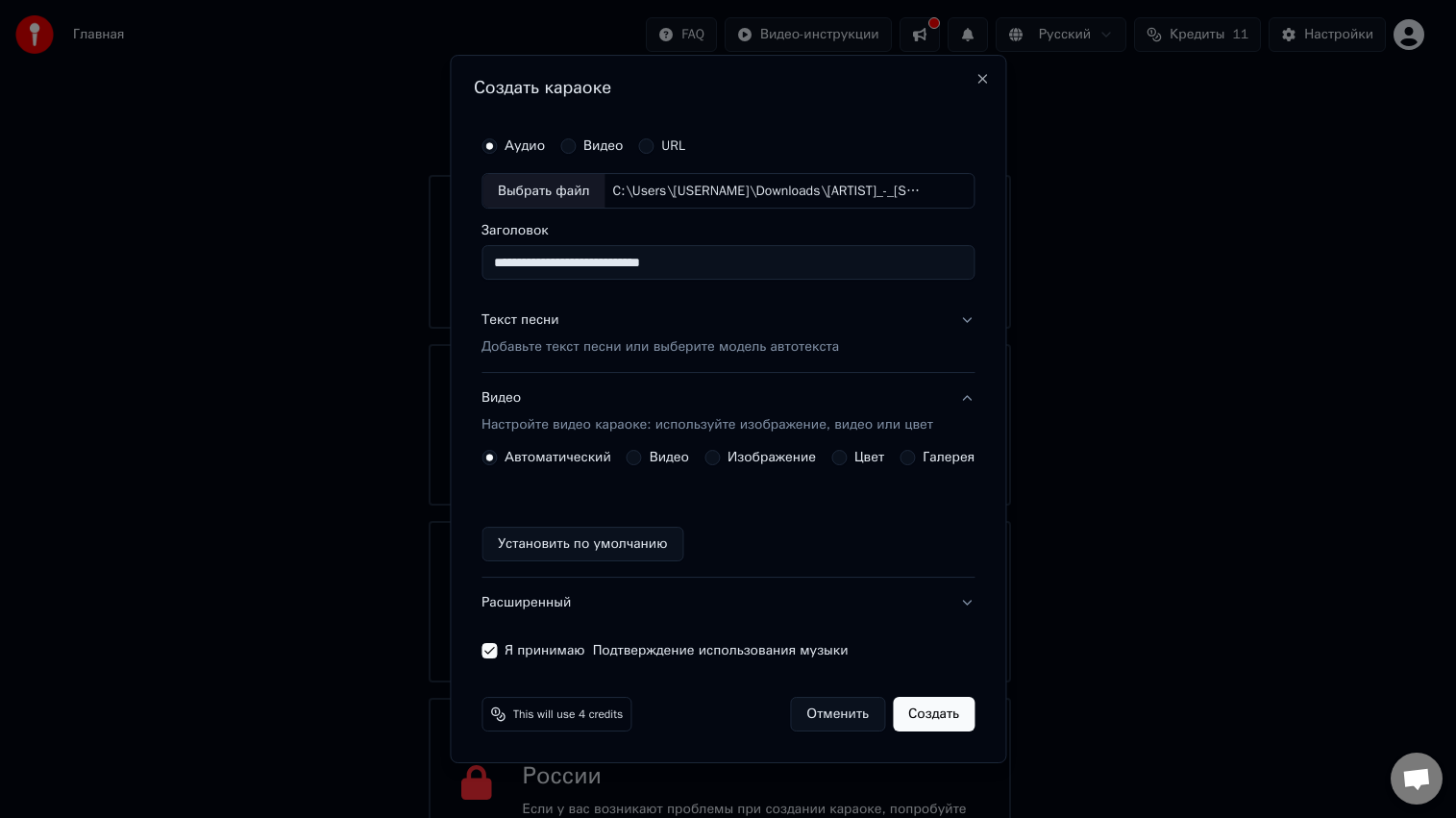 click on "Изображение" at bounding box center (772, 458) 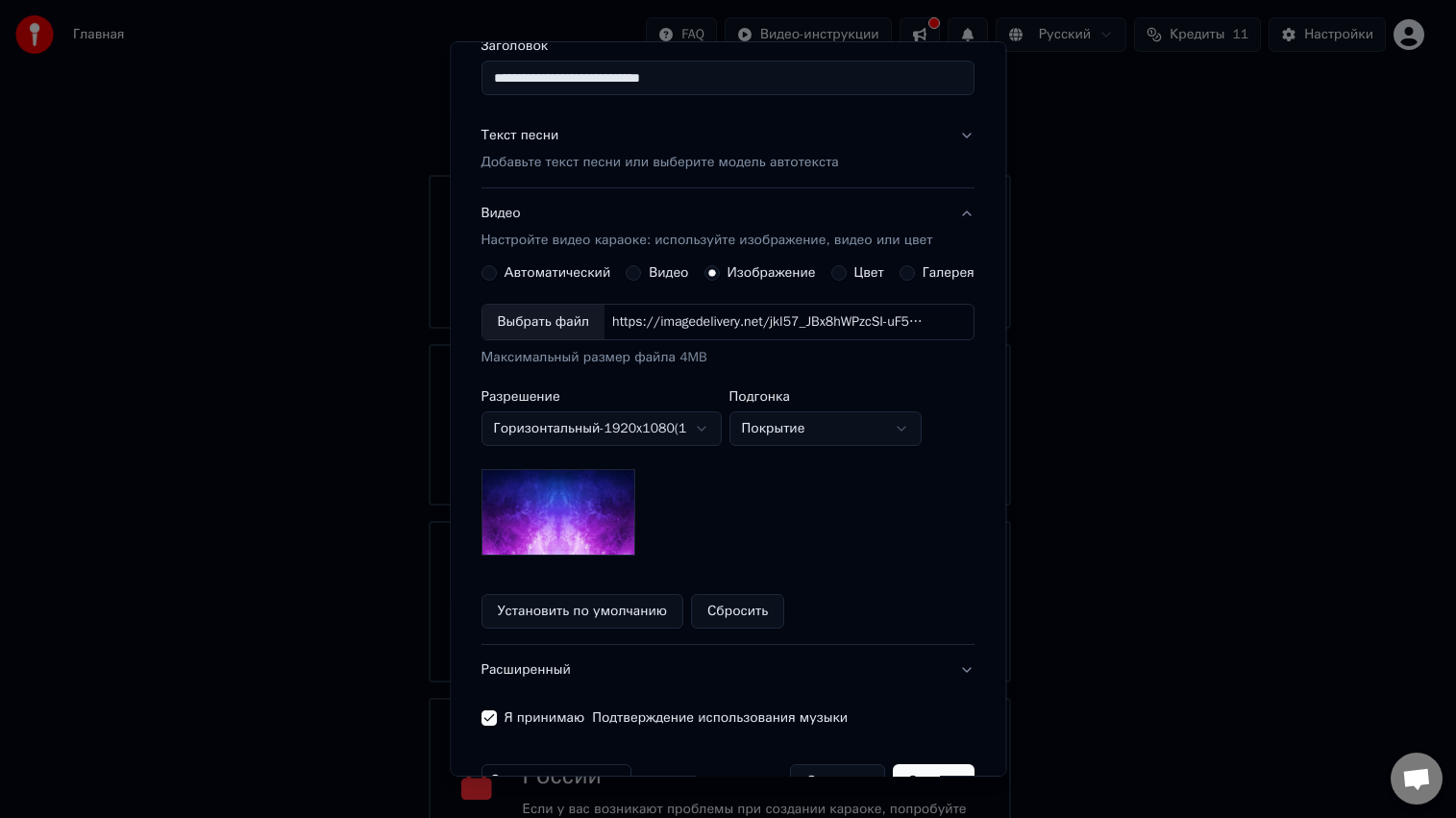 scroll, scrollTop: 192, scrollLeft: 0, axis: vertical 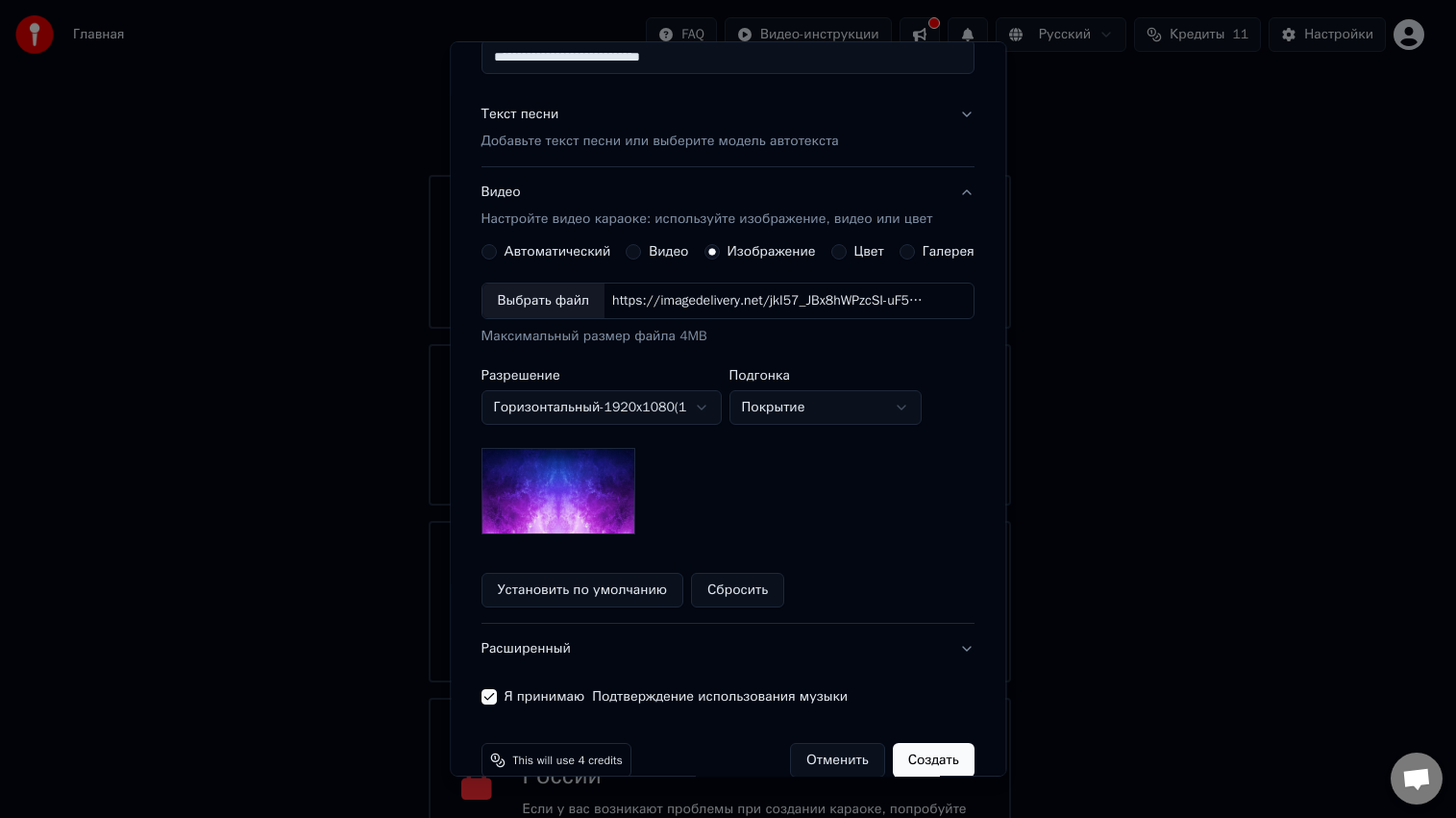 click on "https://imagedelivery.net/jkI57_JBx8hWPzcSI-uF5w/c7639807-3f76-4ea5-9112-66e75e03d200/16x9" at bounding box center [769, 301] 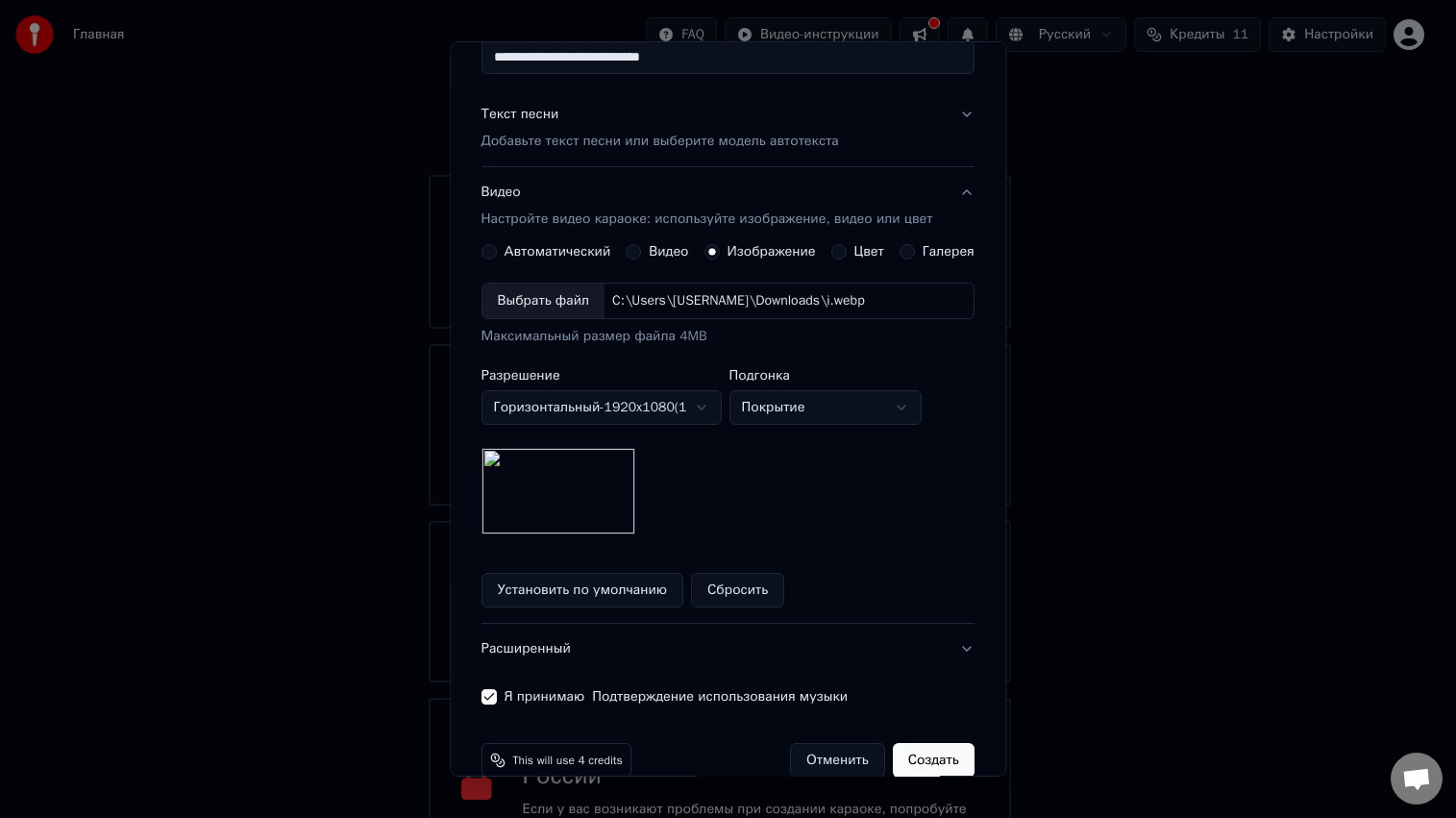 click on "Создать" at bounding box center [933, 760] 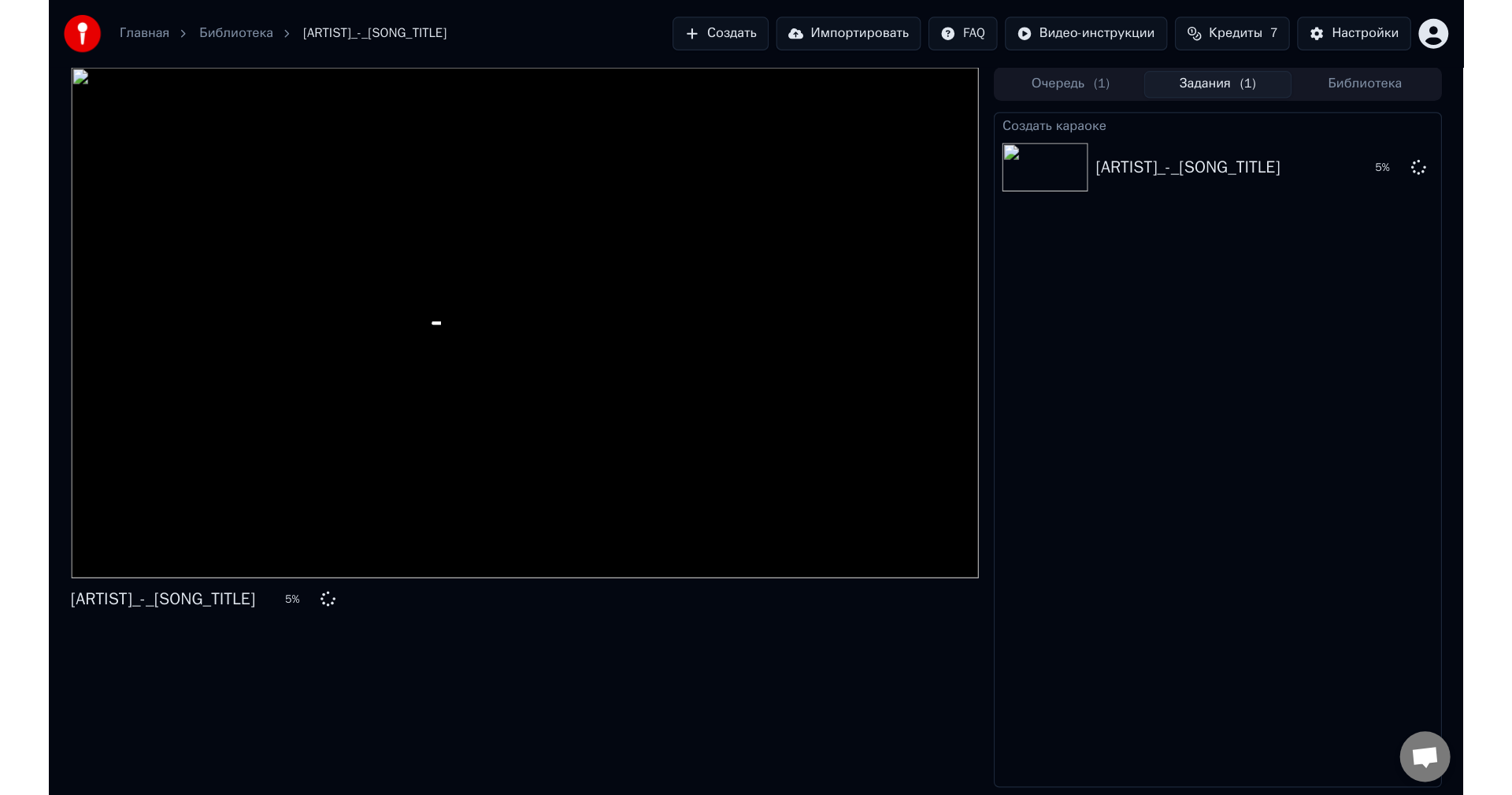scroll, scrollTop: 0, scrollLeft: 0, axis: both 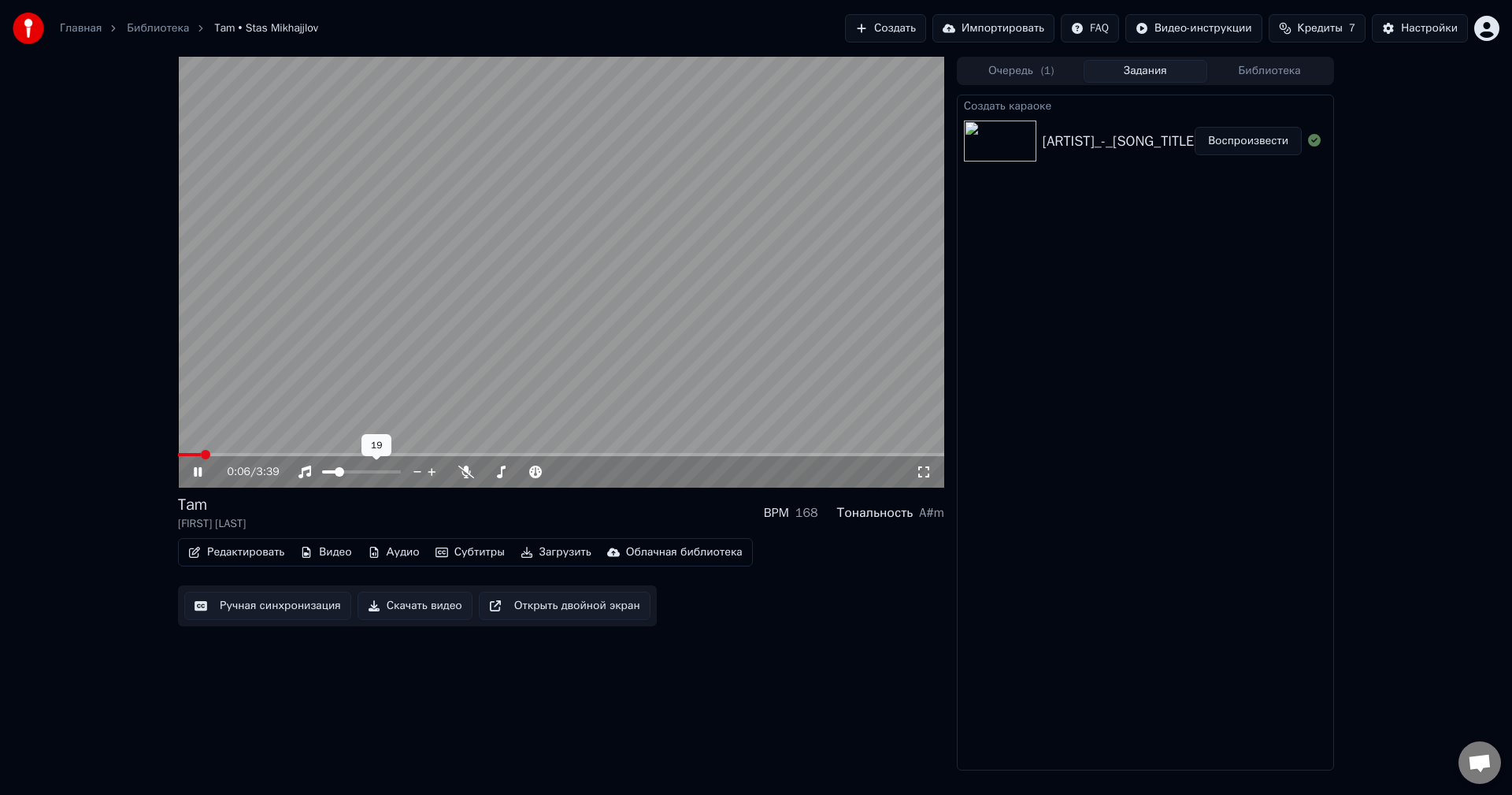 click at bounding box center [329, 472] 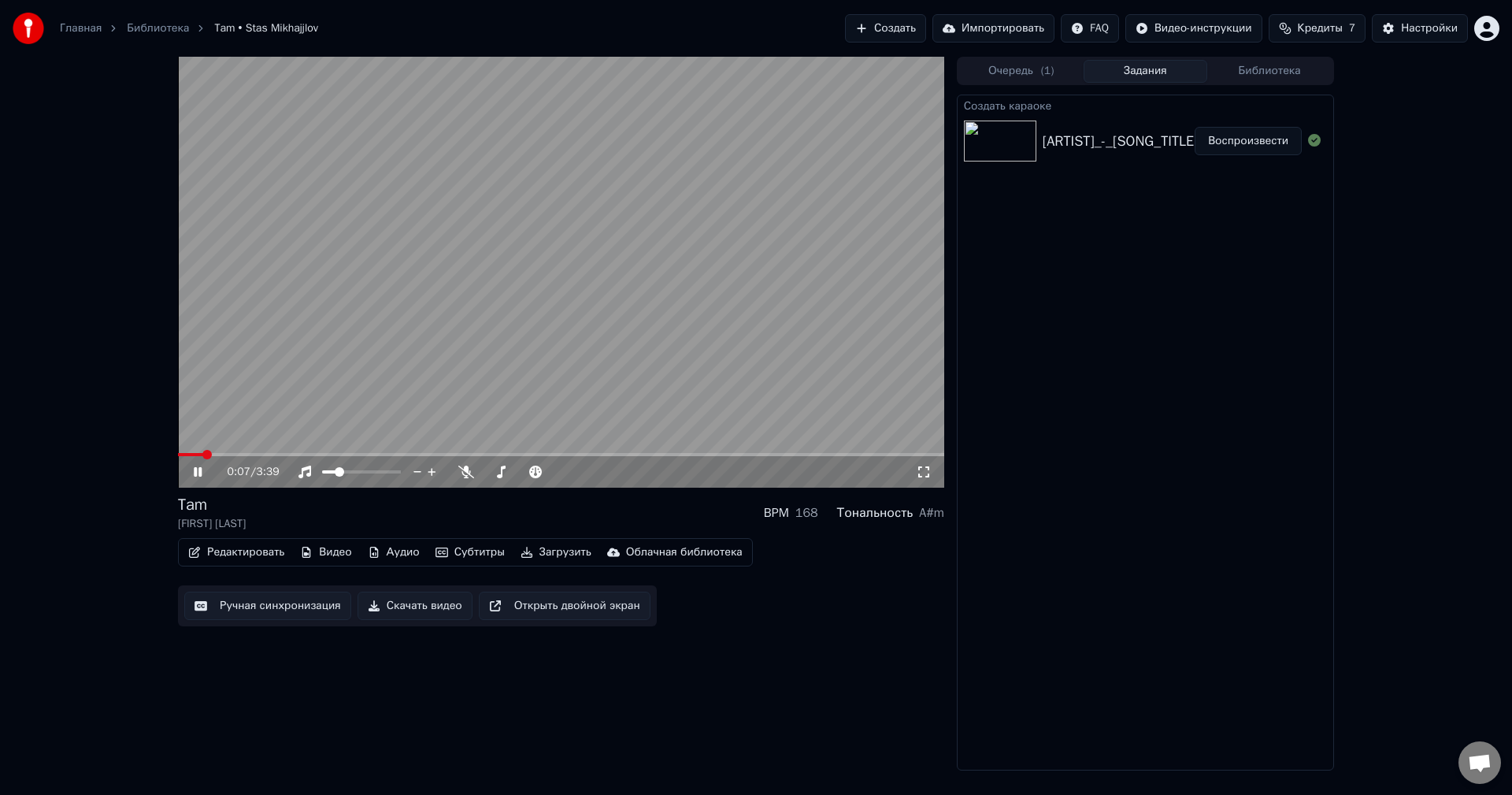 click at bounding box center [561, 272] 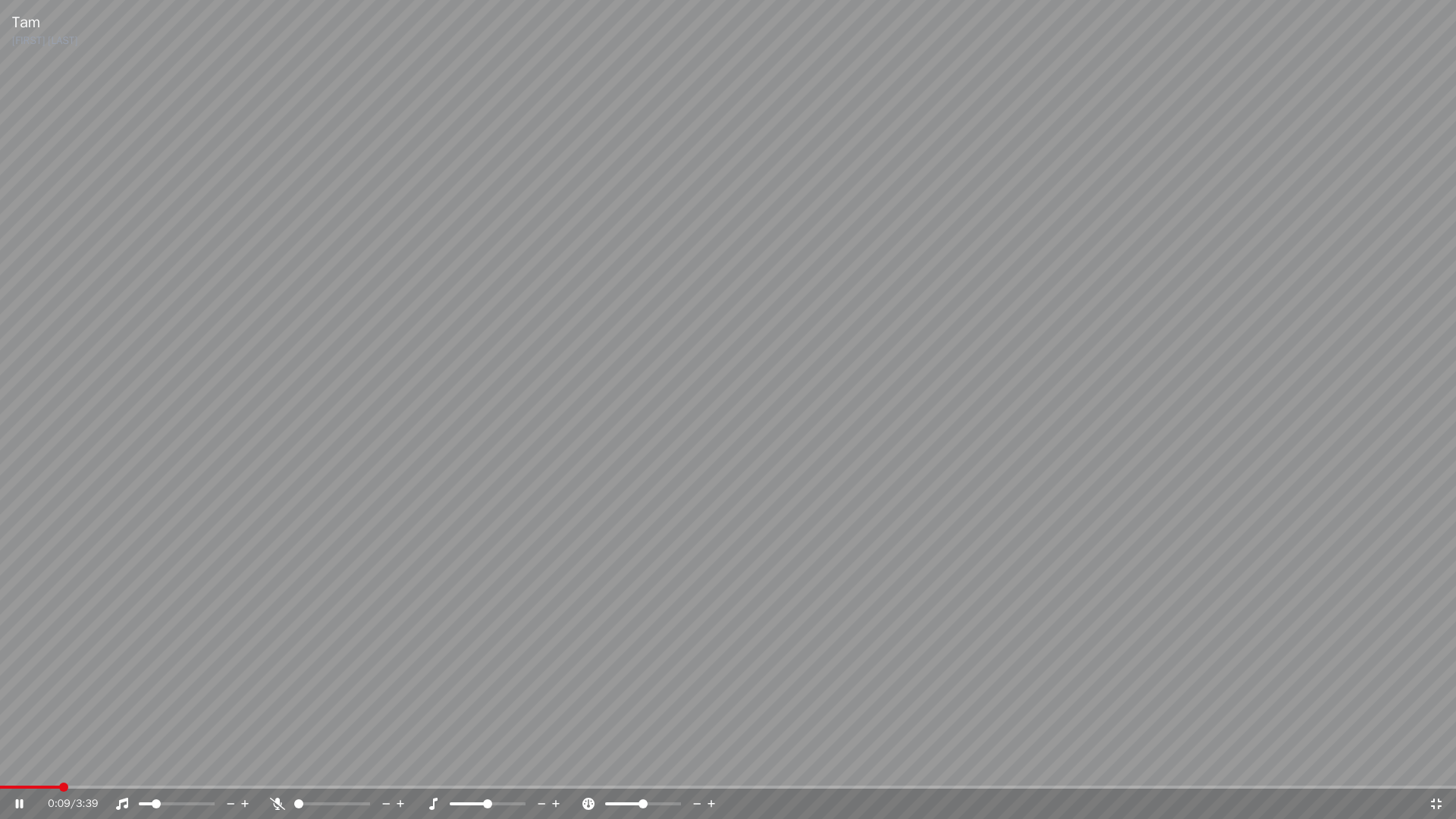 click at bounding box center (728, 410) 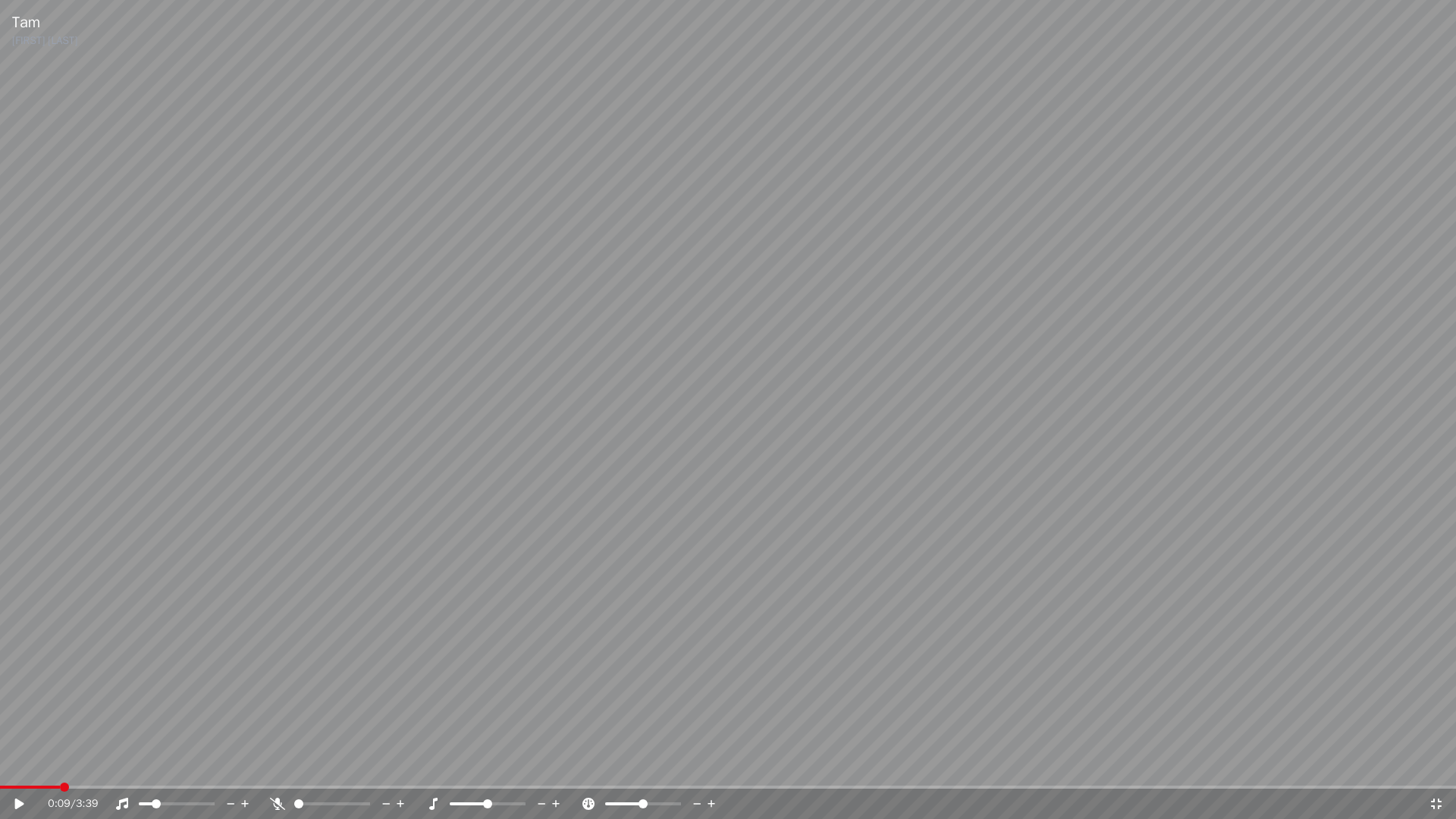 click on "0:09  /  3:39" at bounding box center [728, 804] 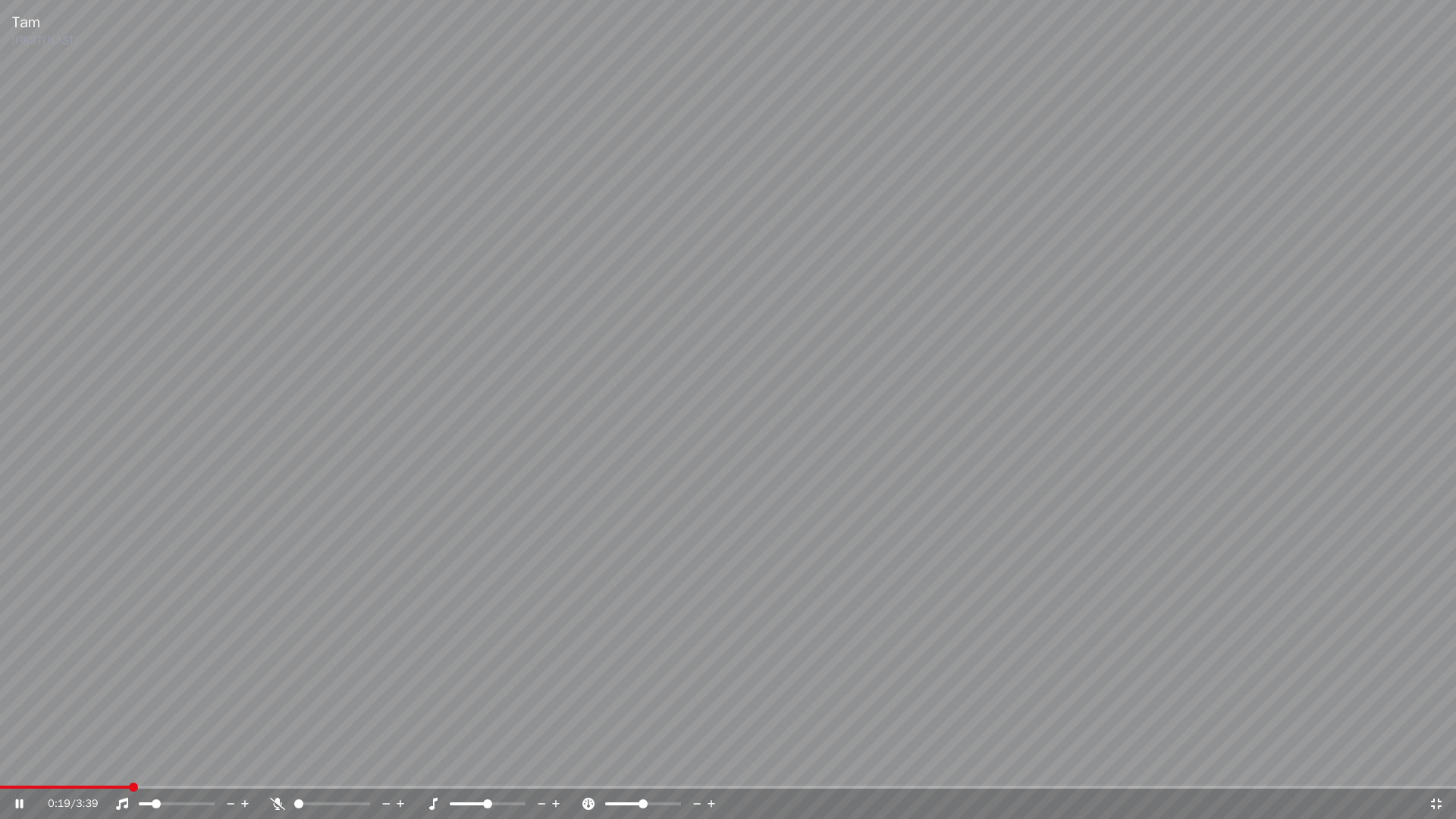 drag, startPoint x: 305, startPoint y: 808, endPoint x: 389, endPoint y: 811, distance: 84.05355 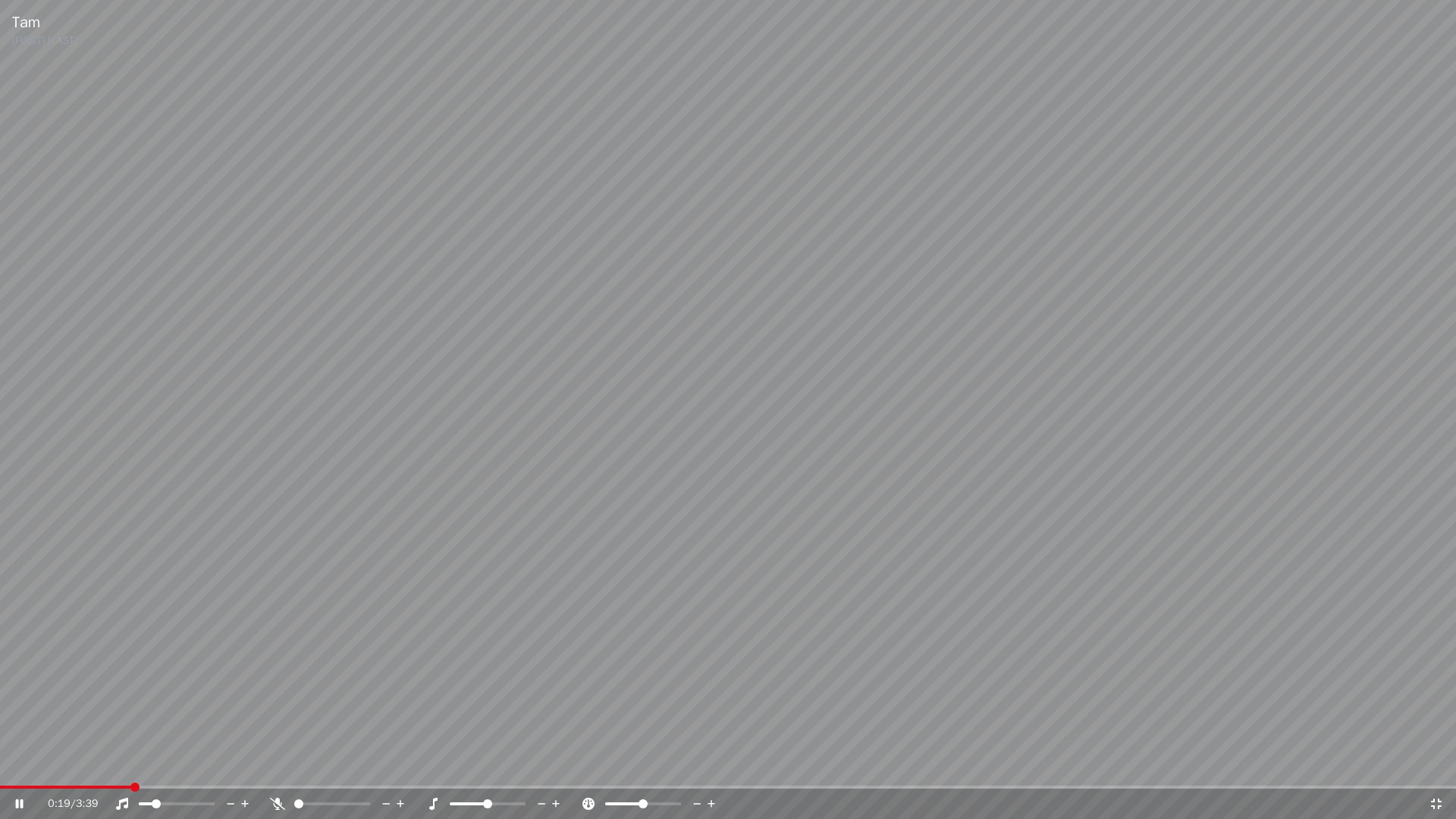 drag, startPoint x: 343, startPoint y: 810, endPoint x: 329, endPoint y: 802, distance: 16.12452 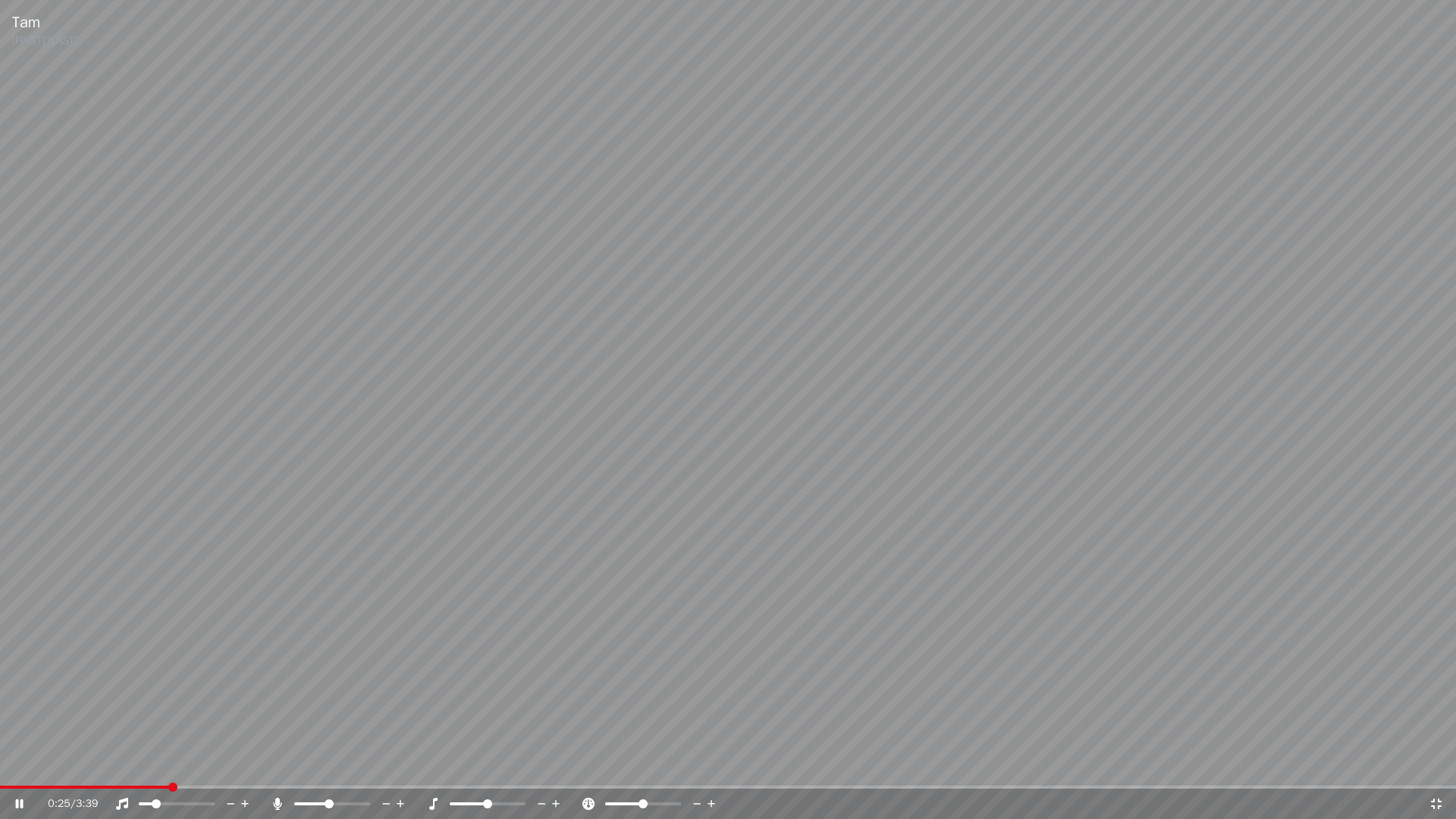 click at bounding box center (728, 410) 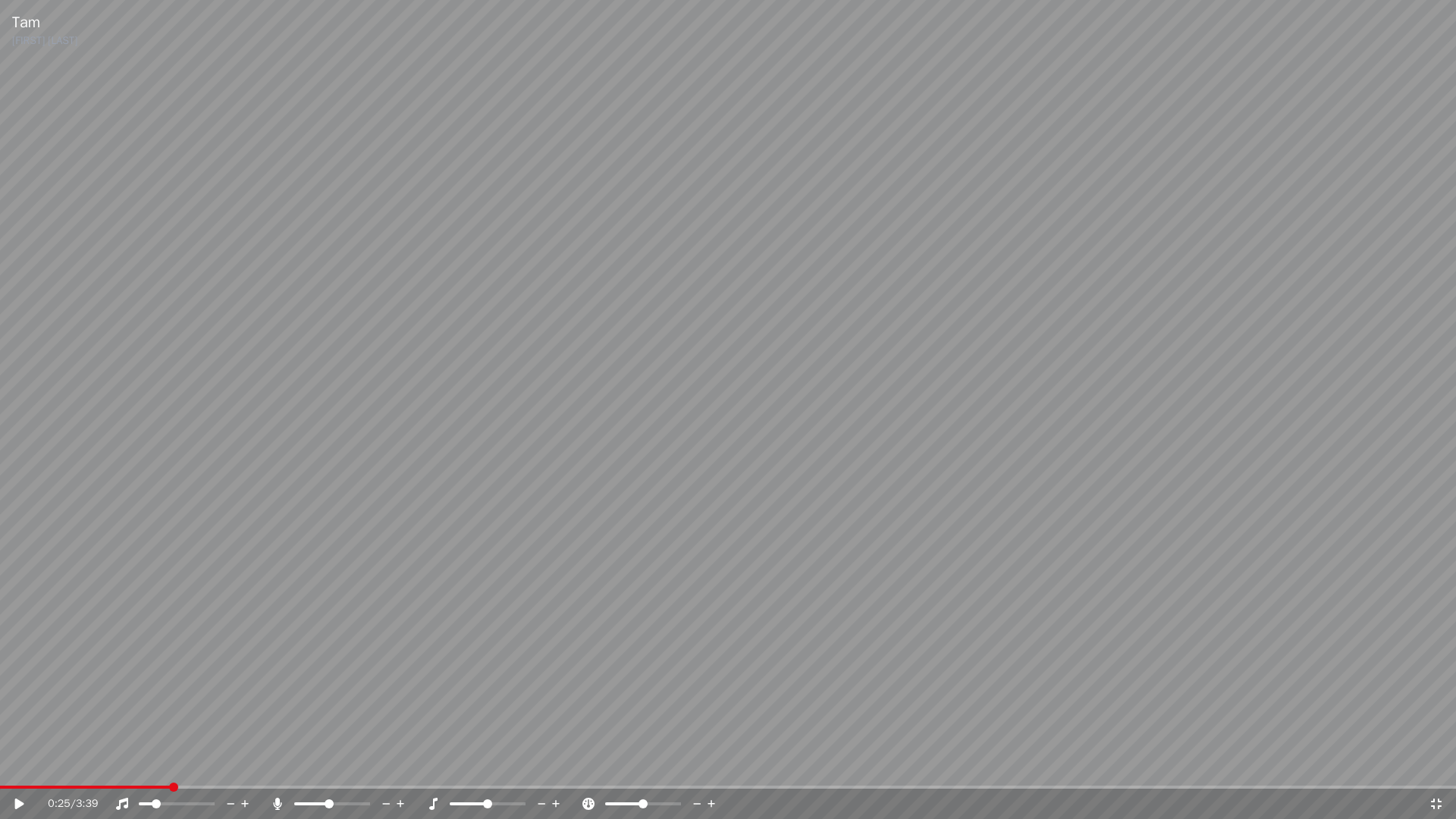 drag, startPoint x: 86, startPoint y: 789, endPoint x: -29, endPoint y: 786, distance: 115.0391 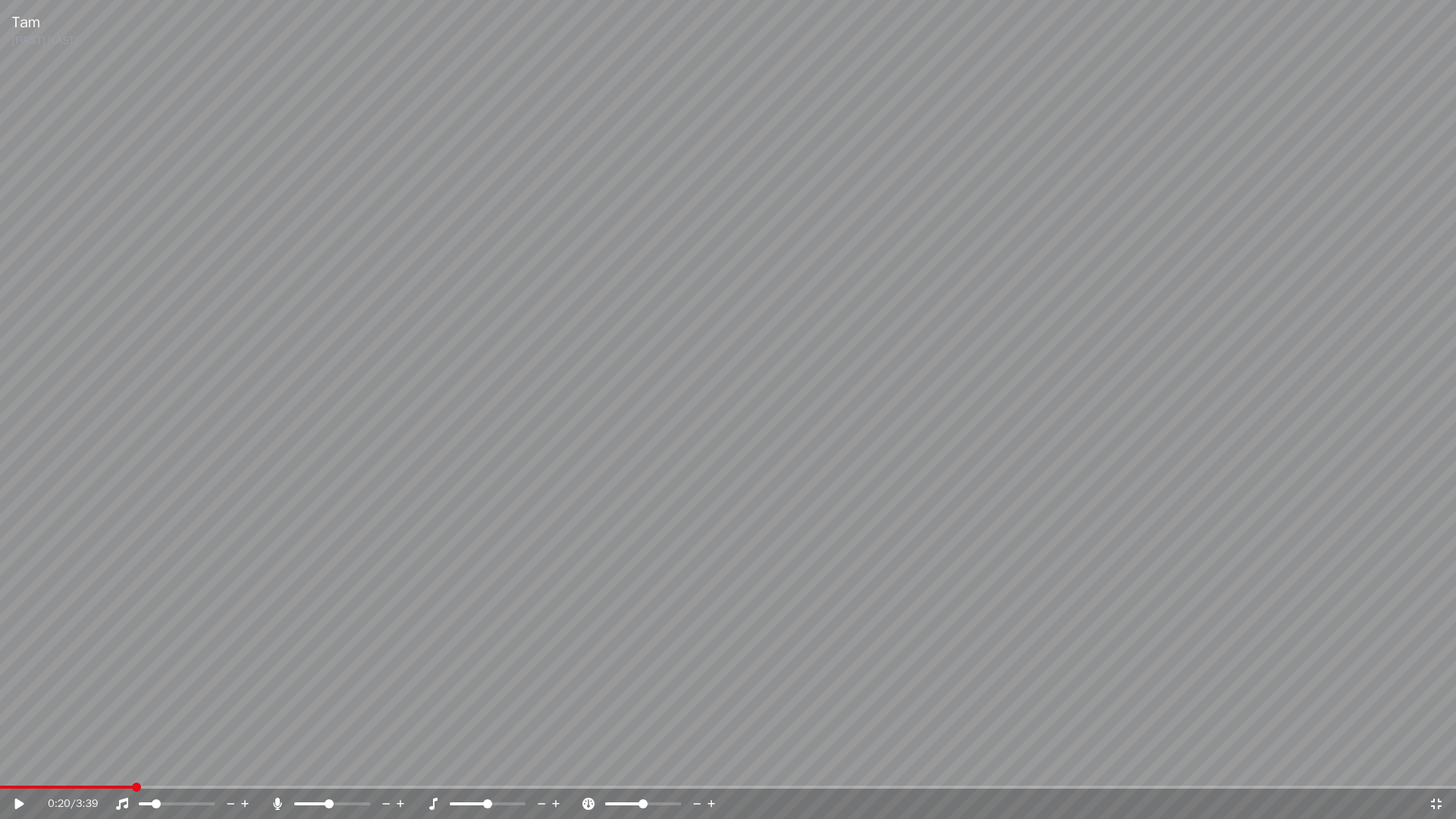 click at bounding box center [136, 787] 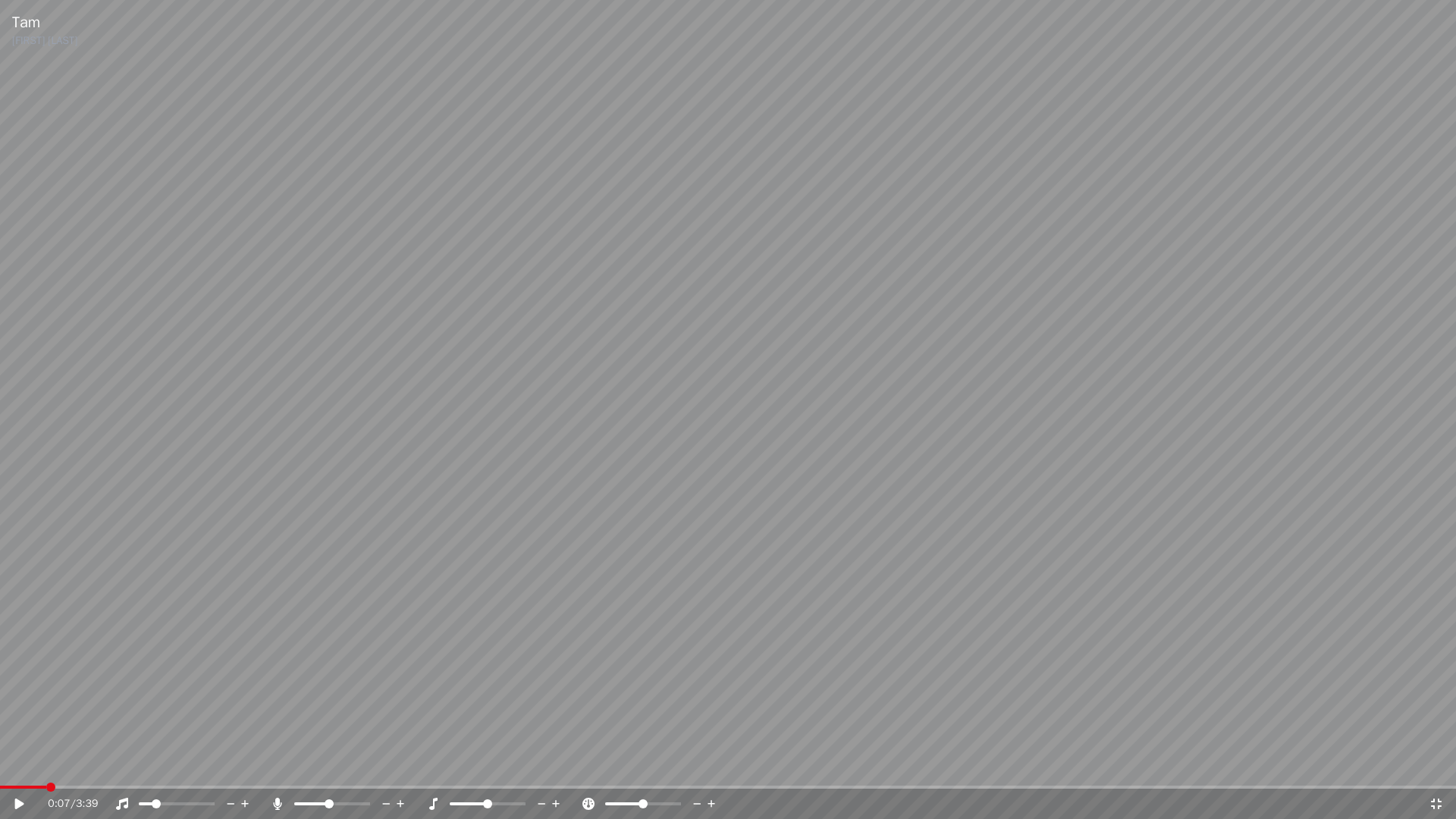 click at bounding box center (51, 787) 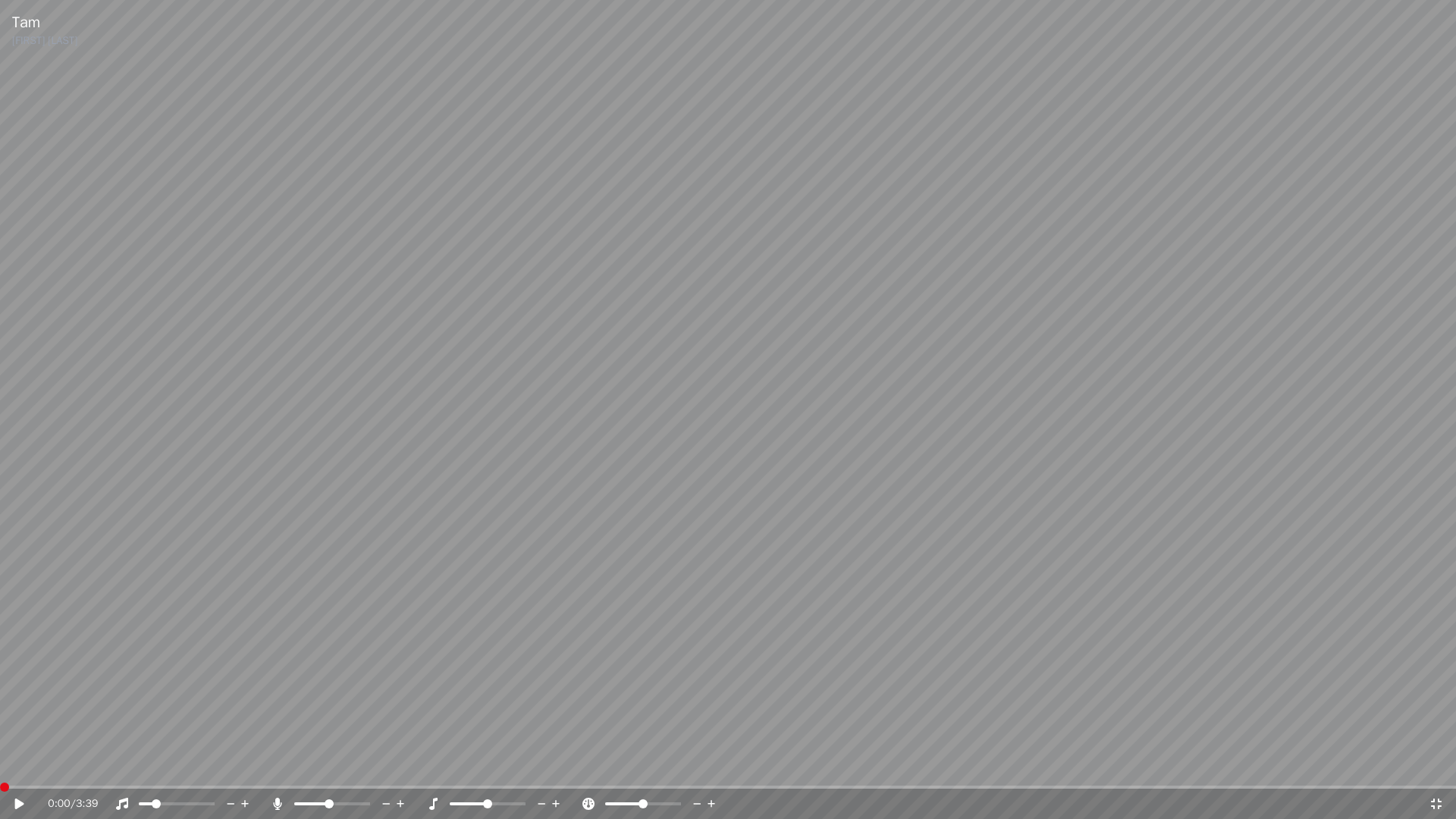 click at bounding box center (728, 410) 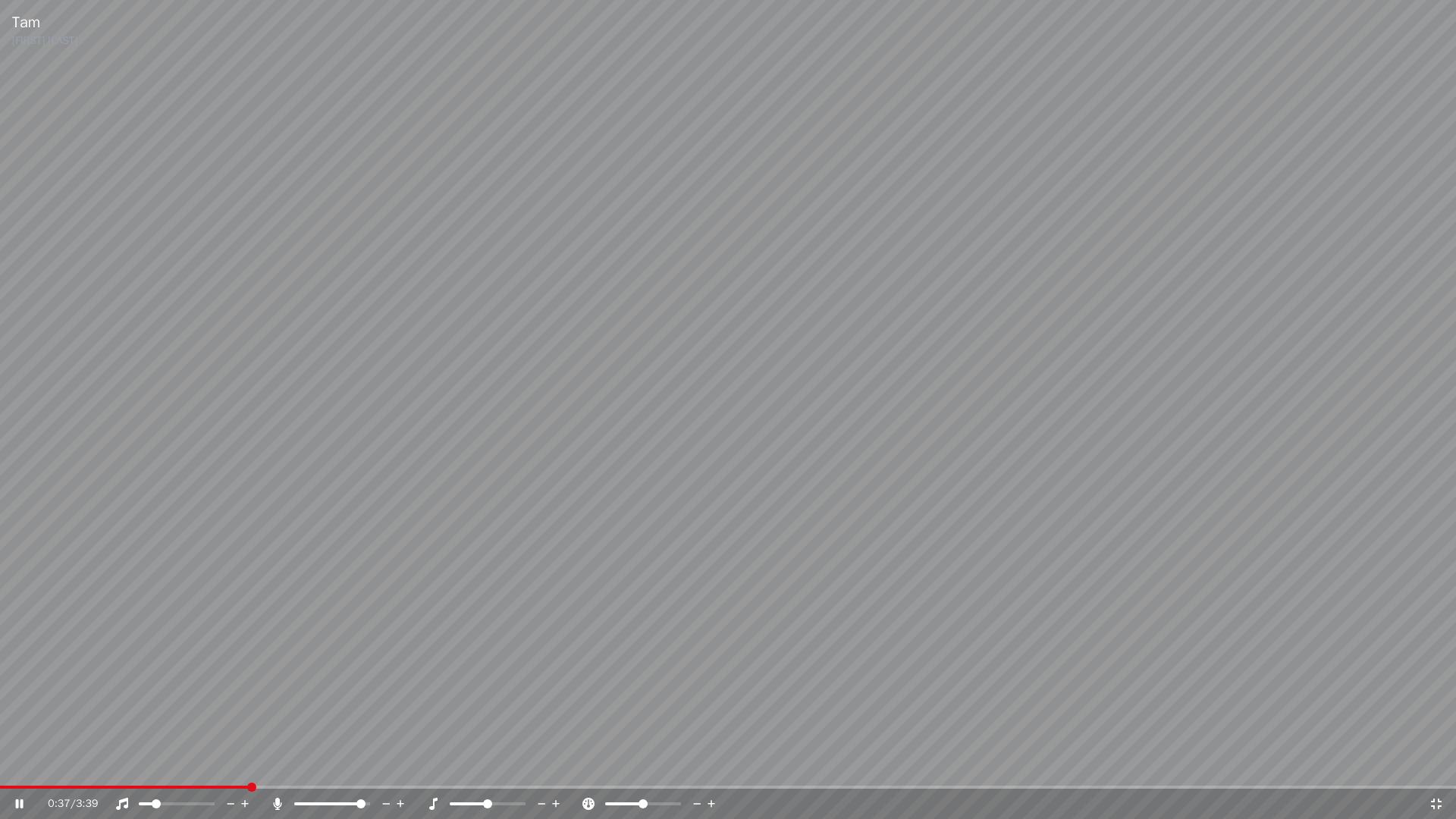 click at bounding box center (346, 804) 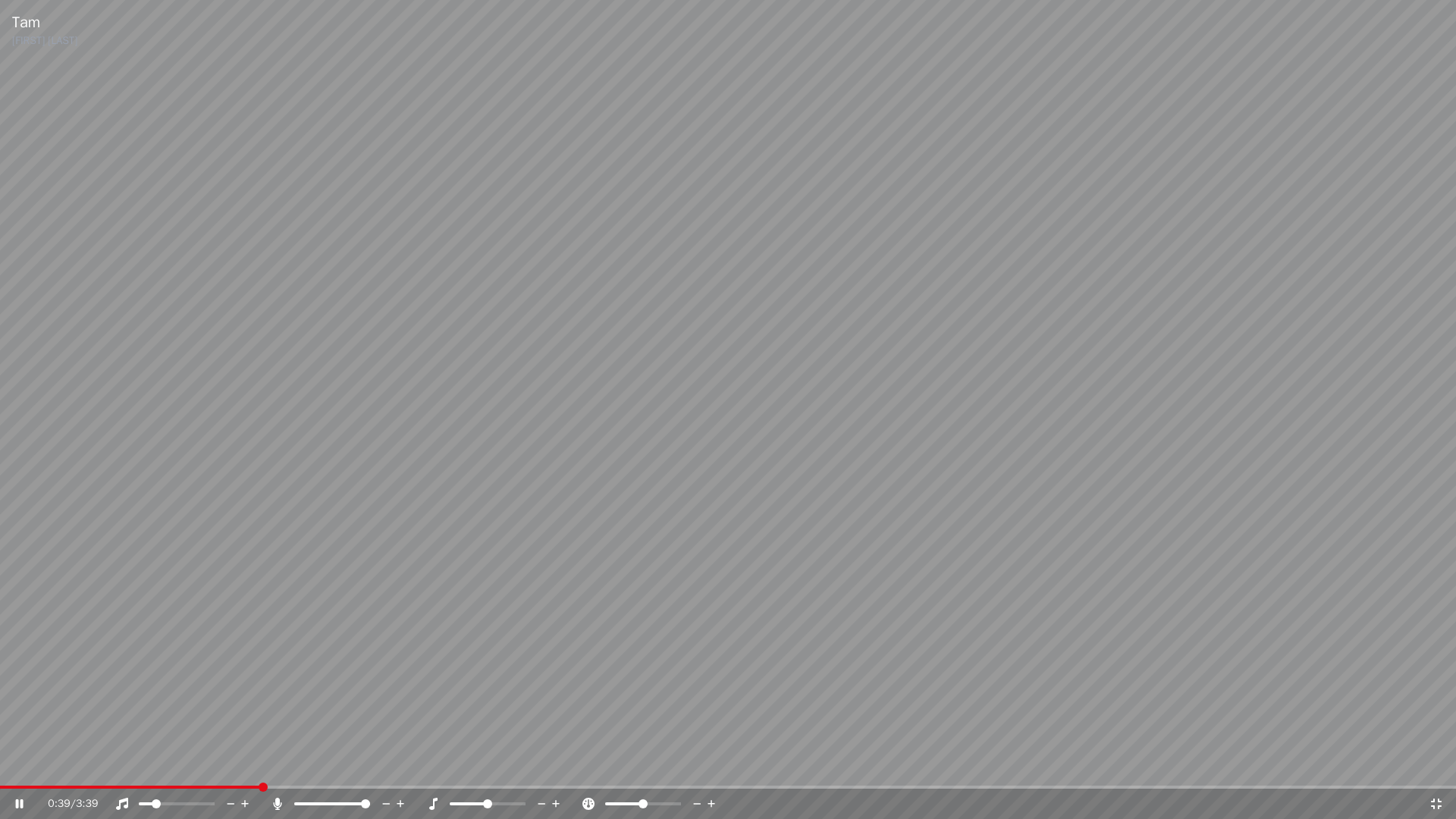 click at bounding box center (332, 804) 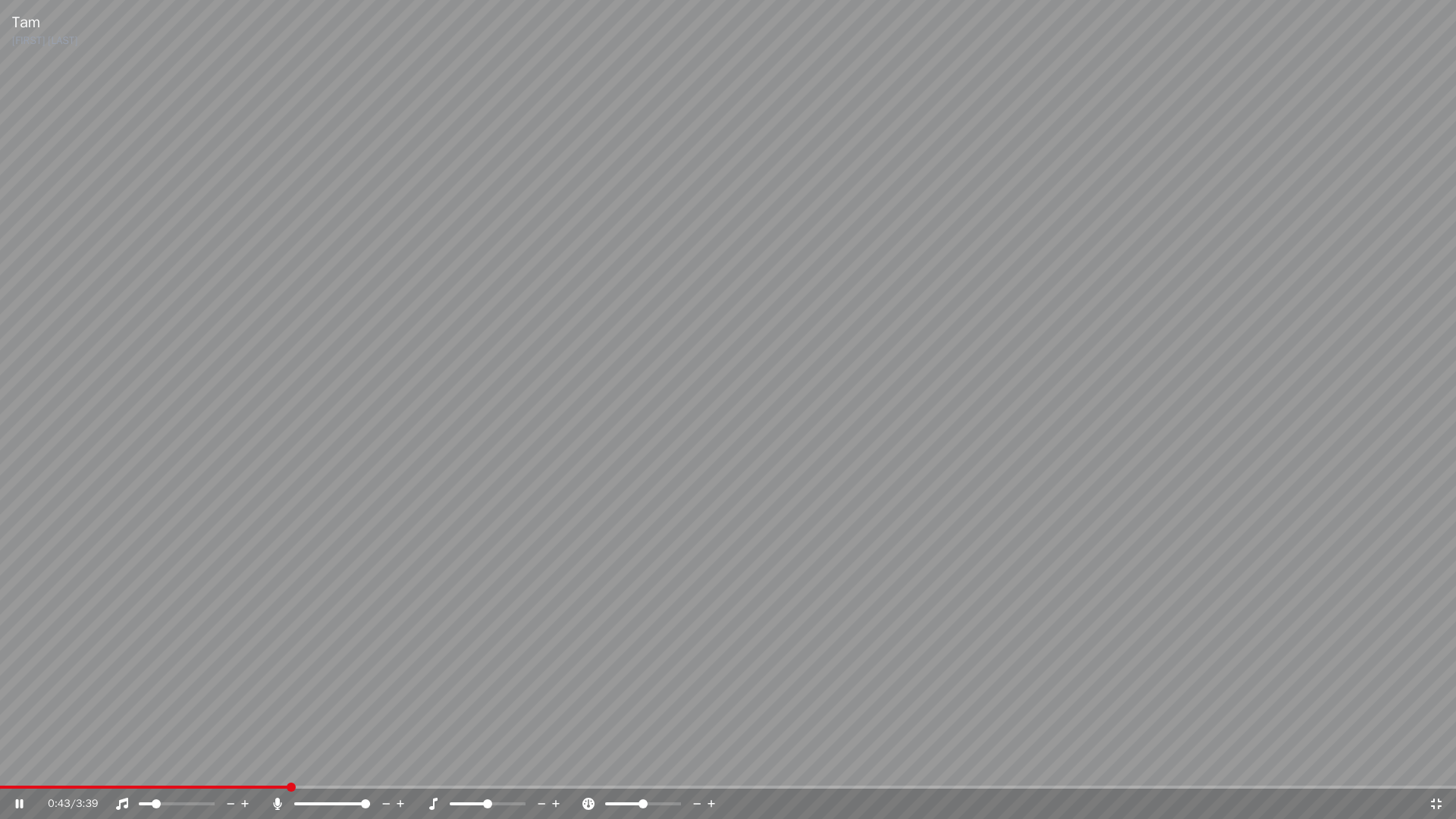 click at bounding box center (346, 804) 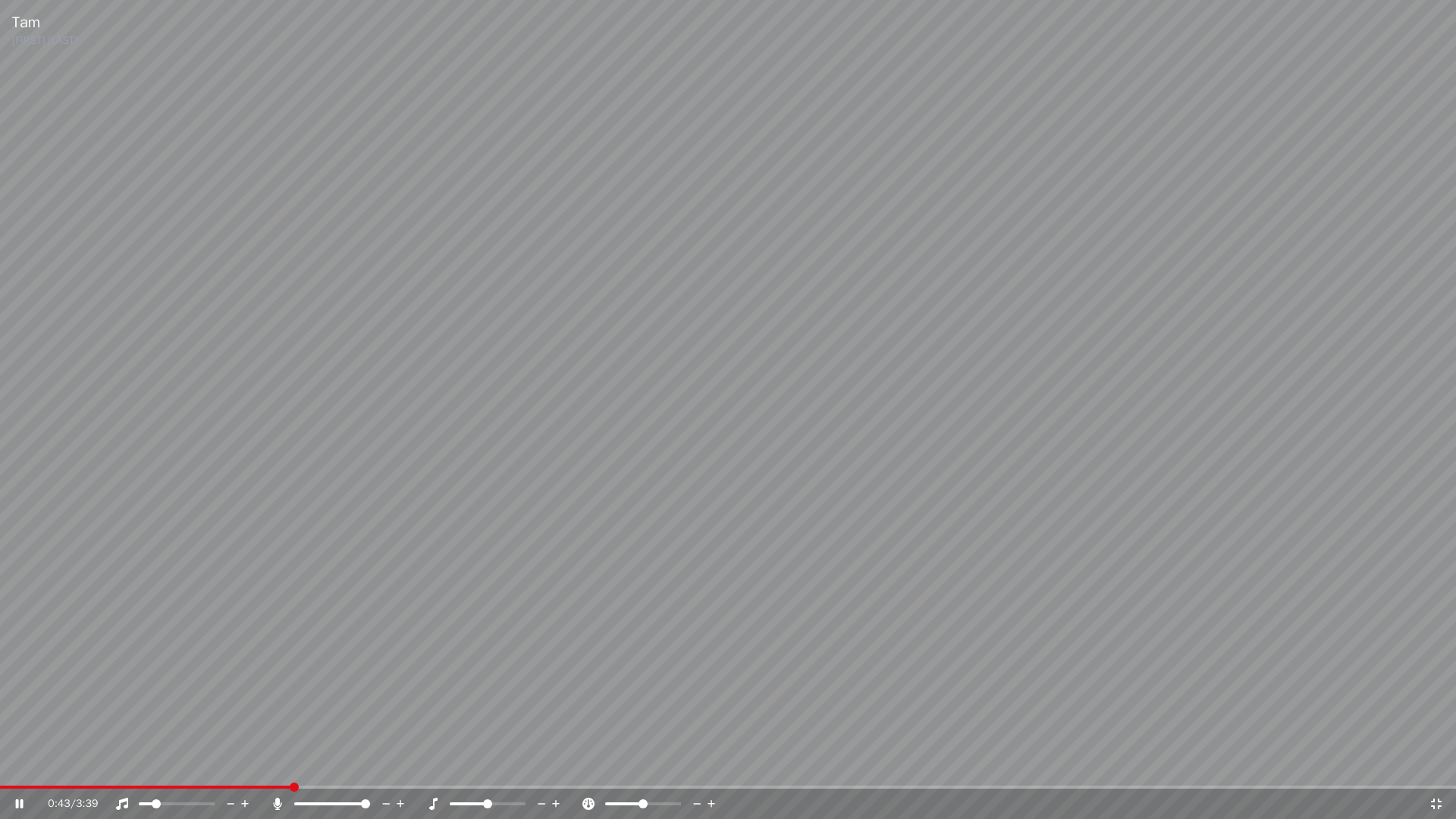 click at bounding box center [346, 804] 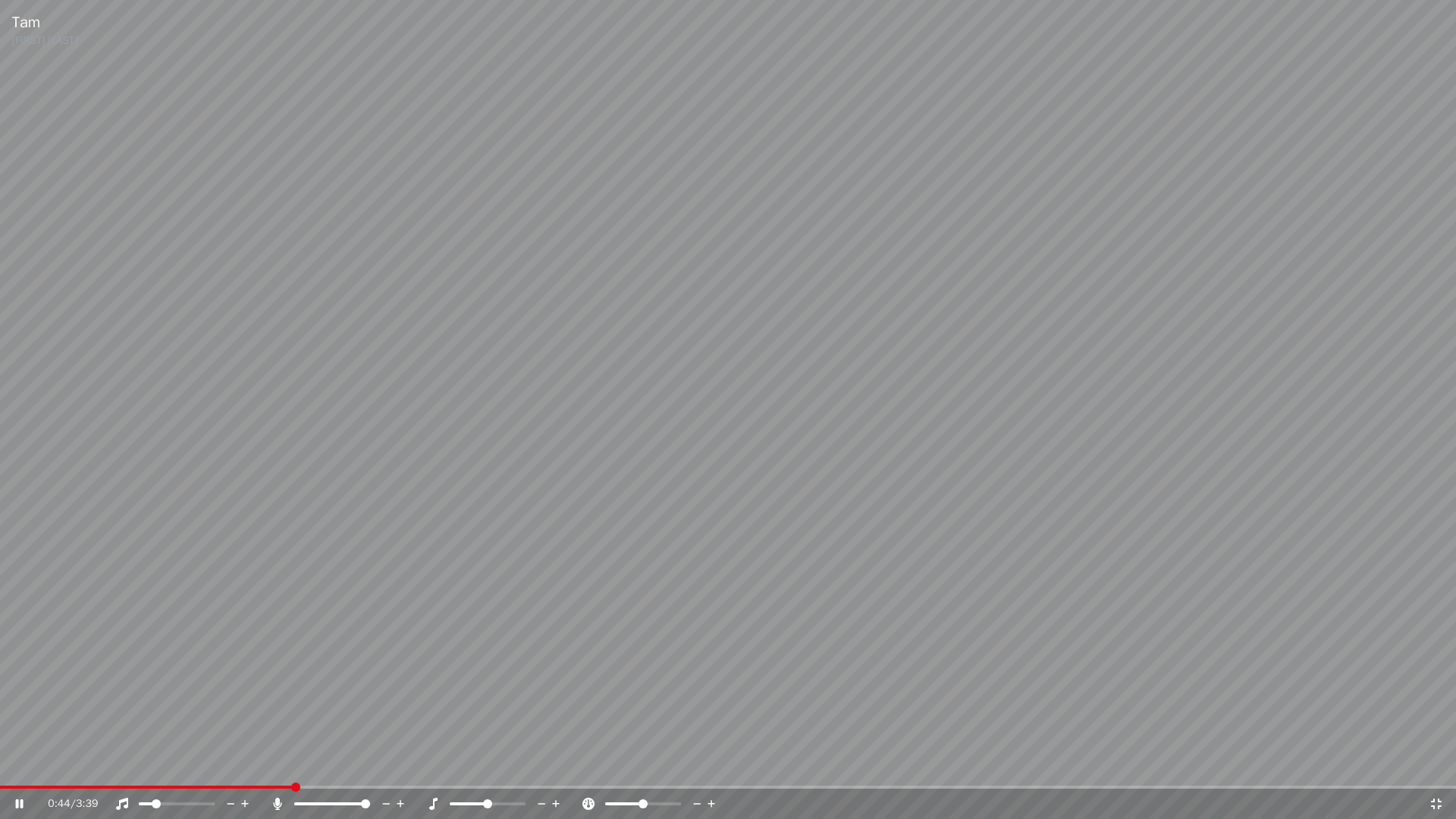 click at bounding box center [346, 804] 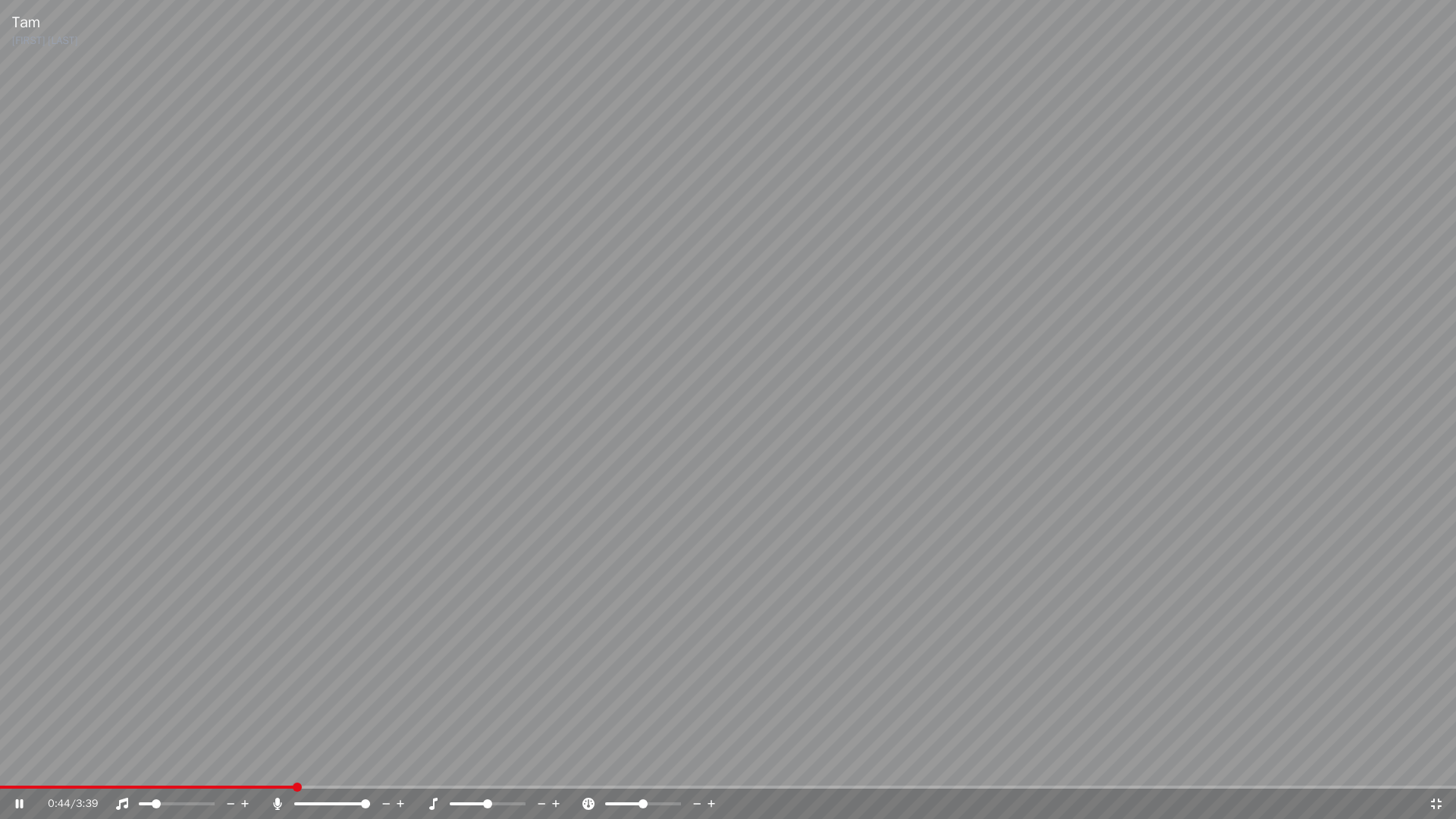 click at bounding box center (332, 804) 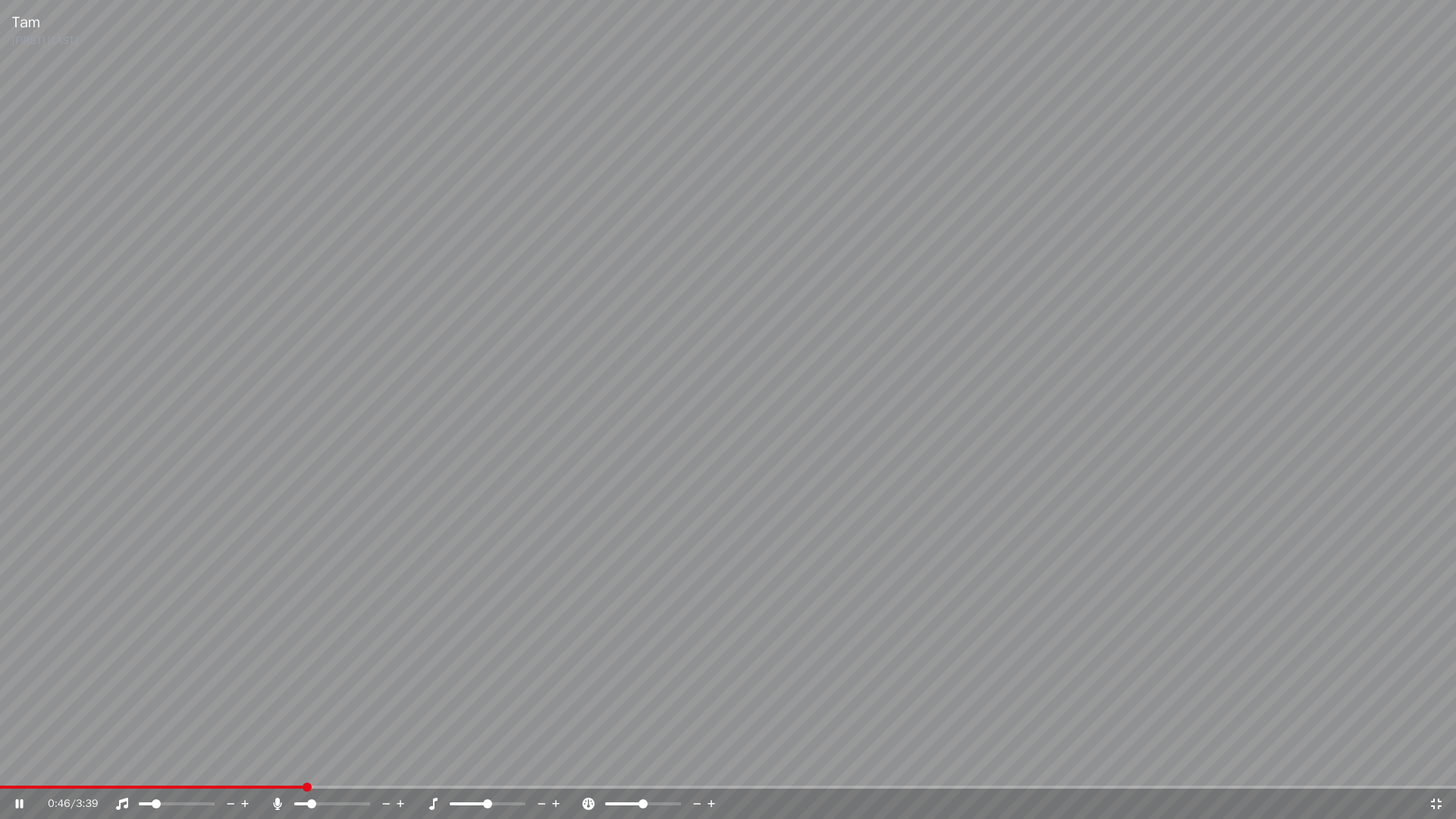 click at bounding box center [301, 804] 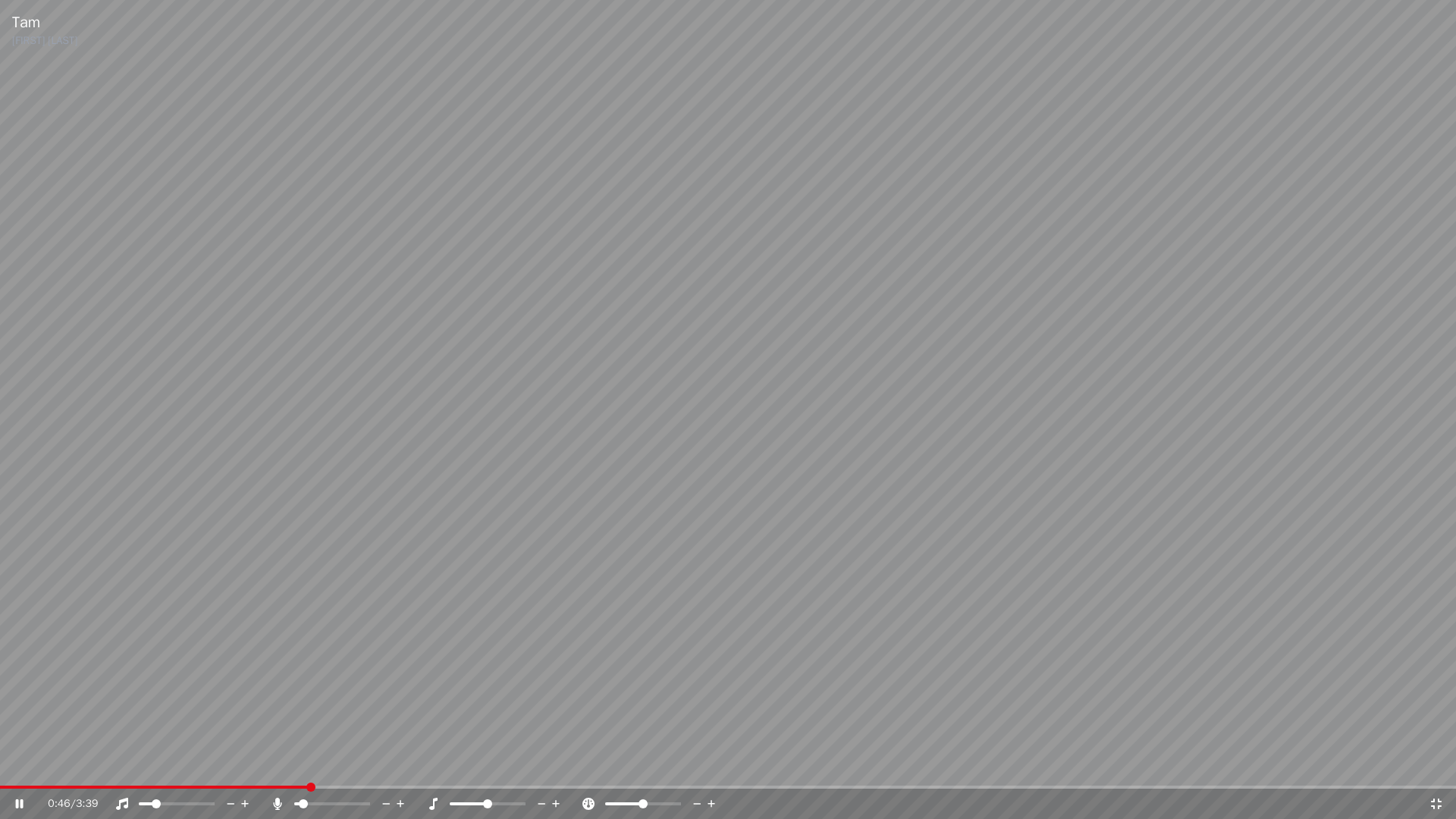 click at bounding box center (297, 804) 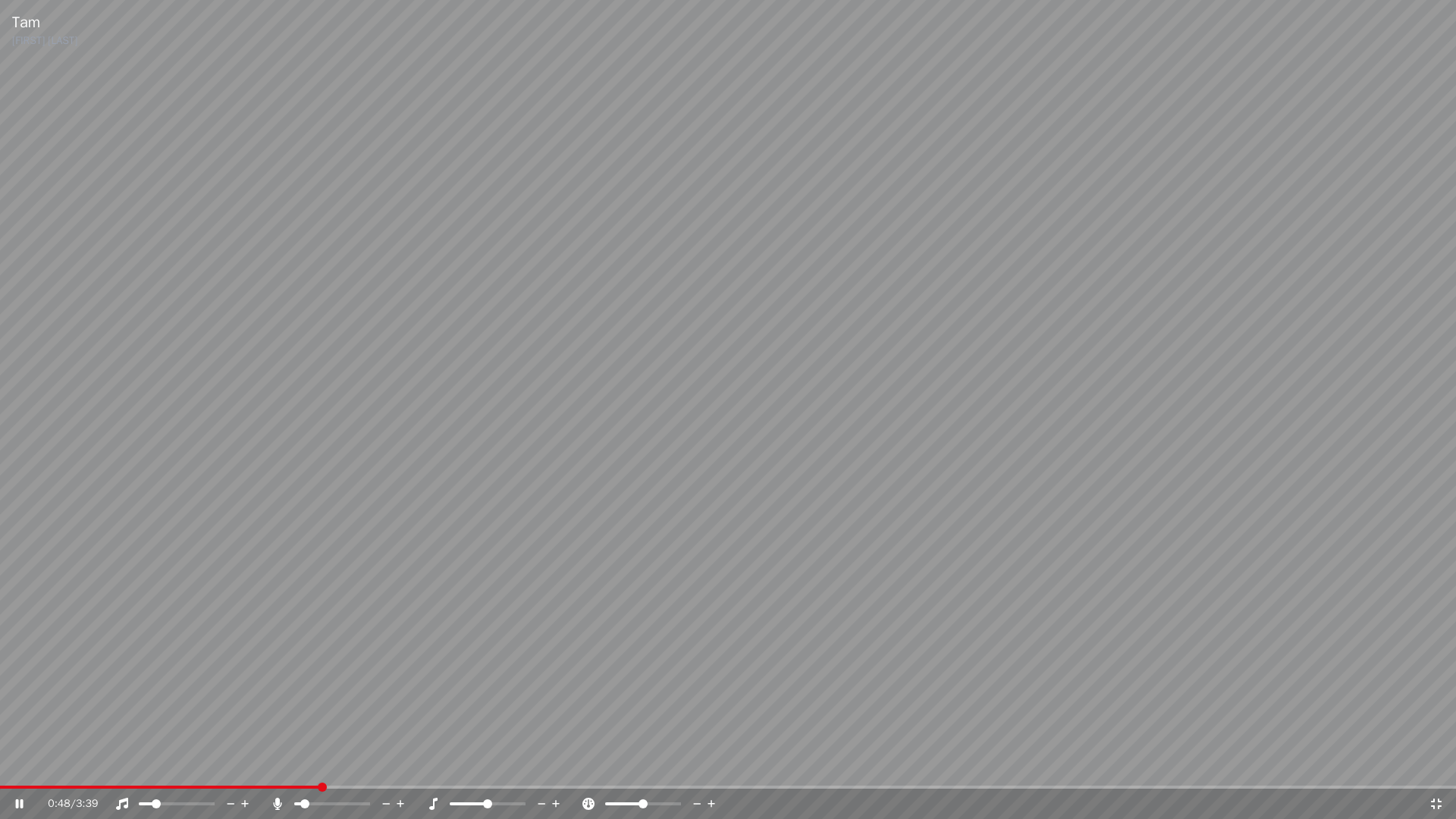 click at bounding box center (297, 804) 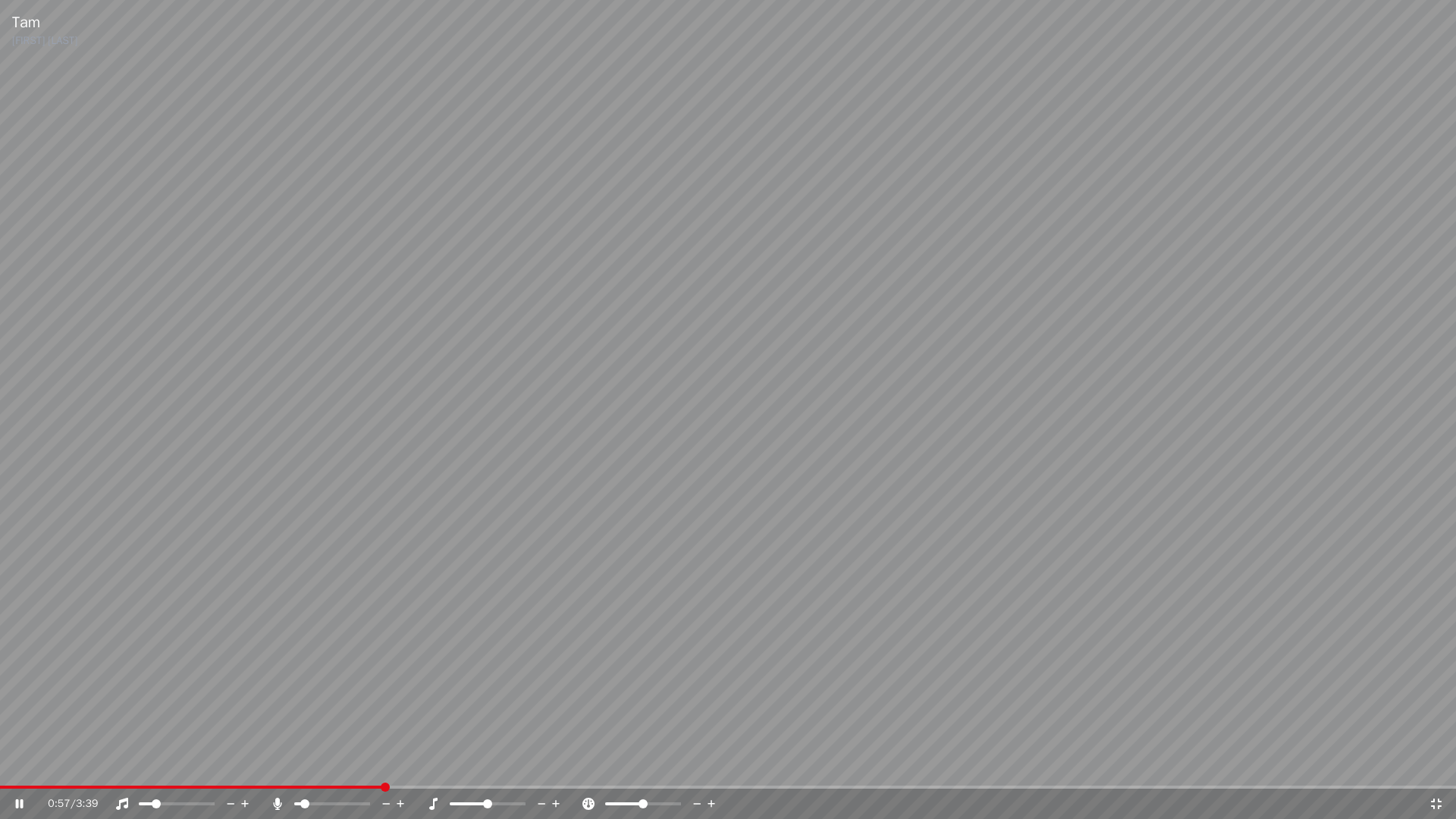 click on "0:57  /  3:39" at bounding box center [728, 804] 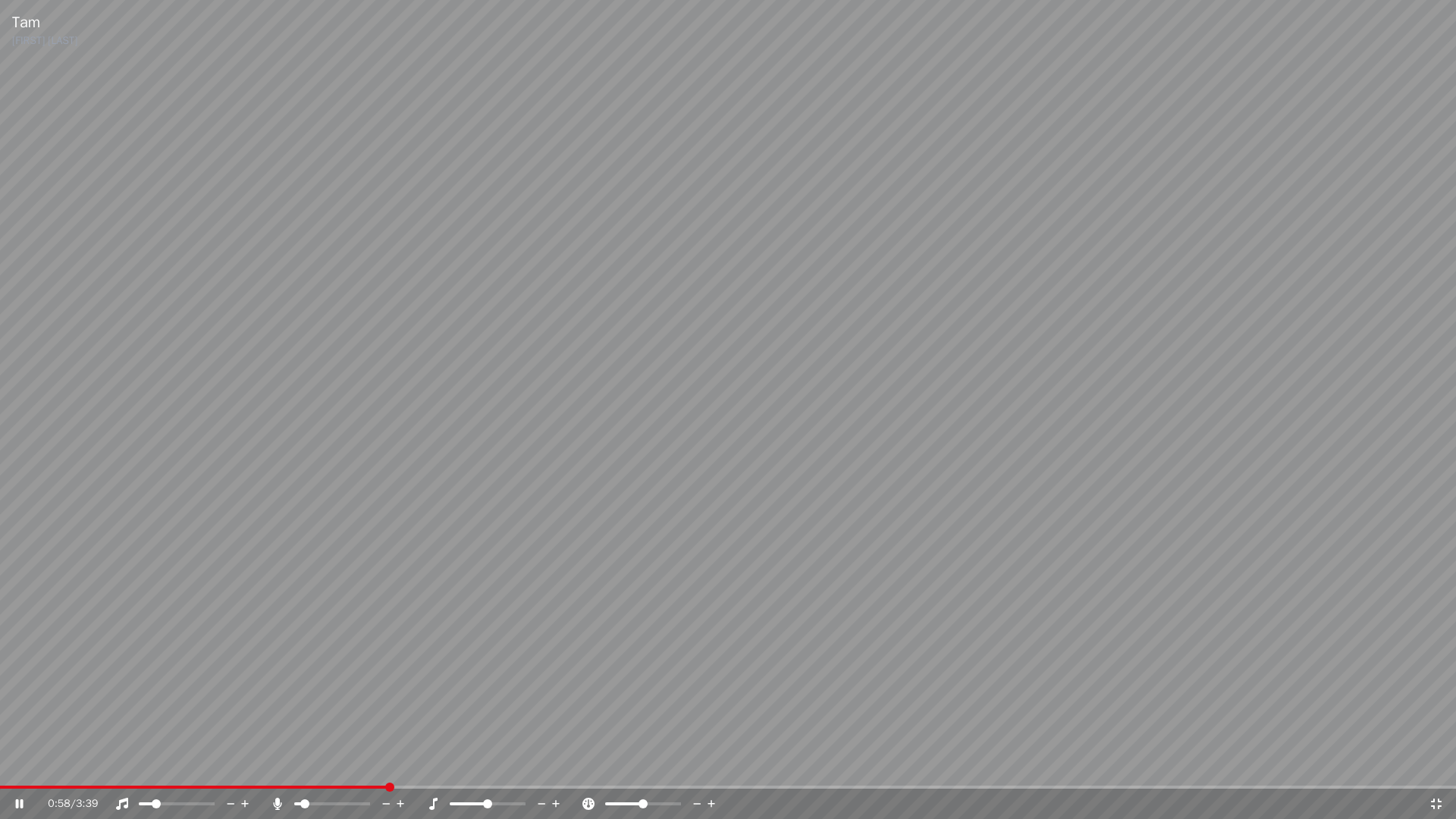click 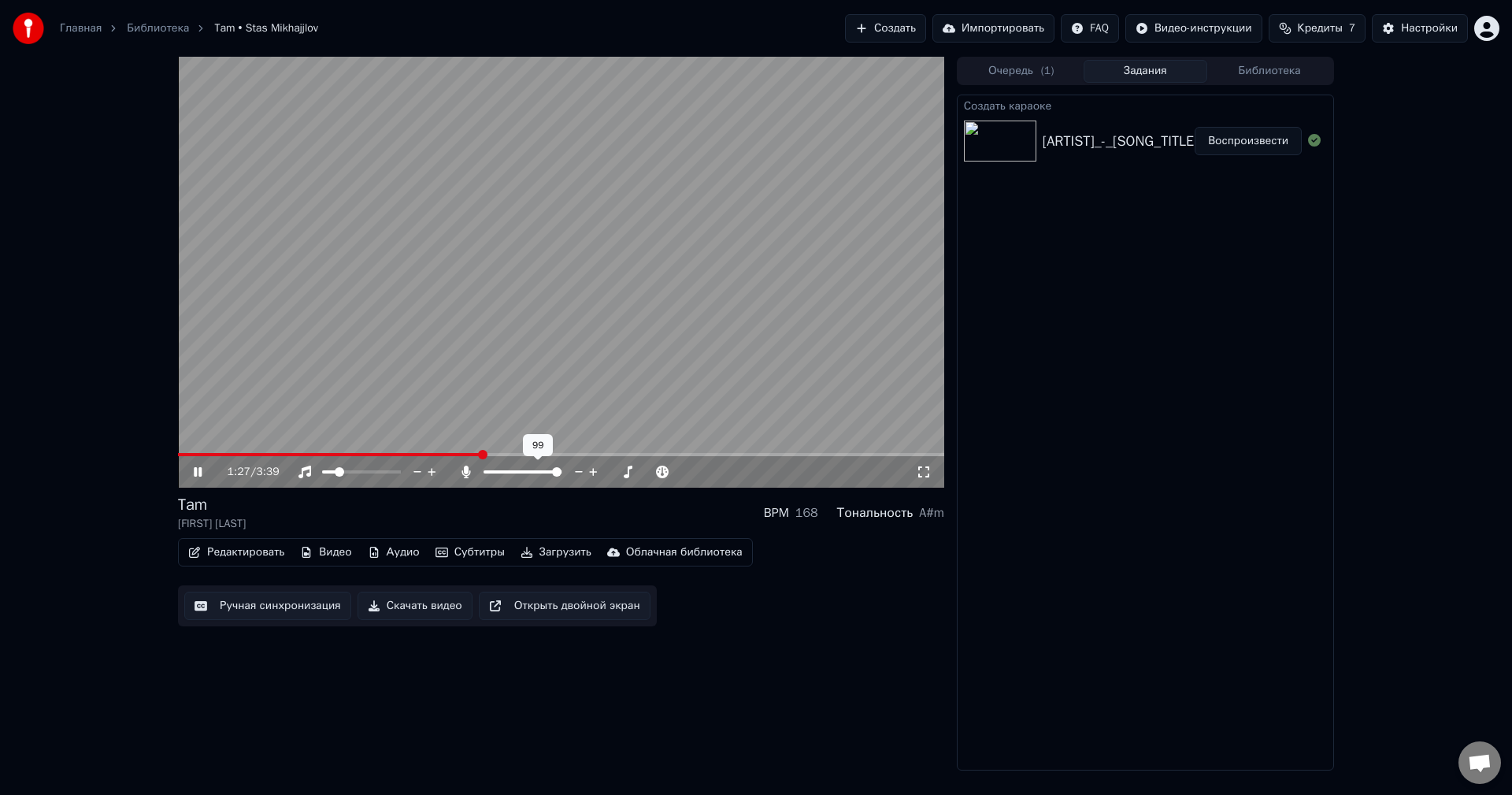 click at bounding box center (557, 472) 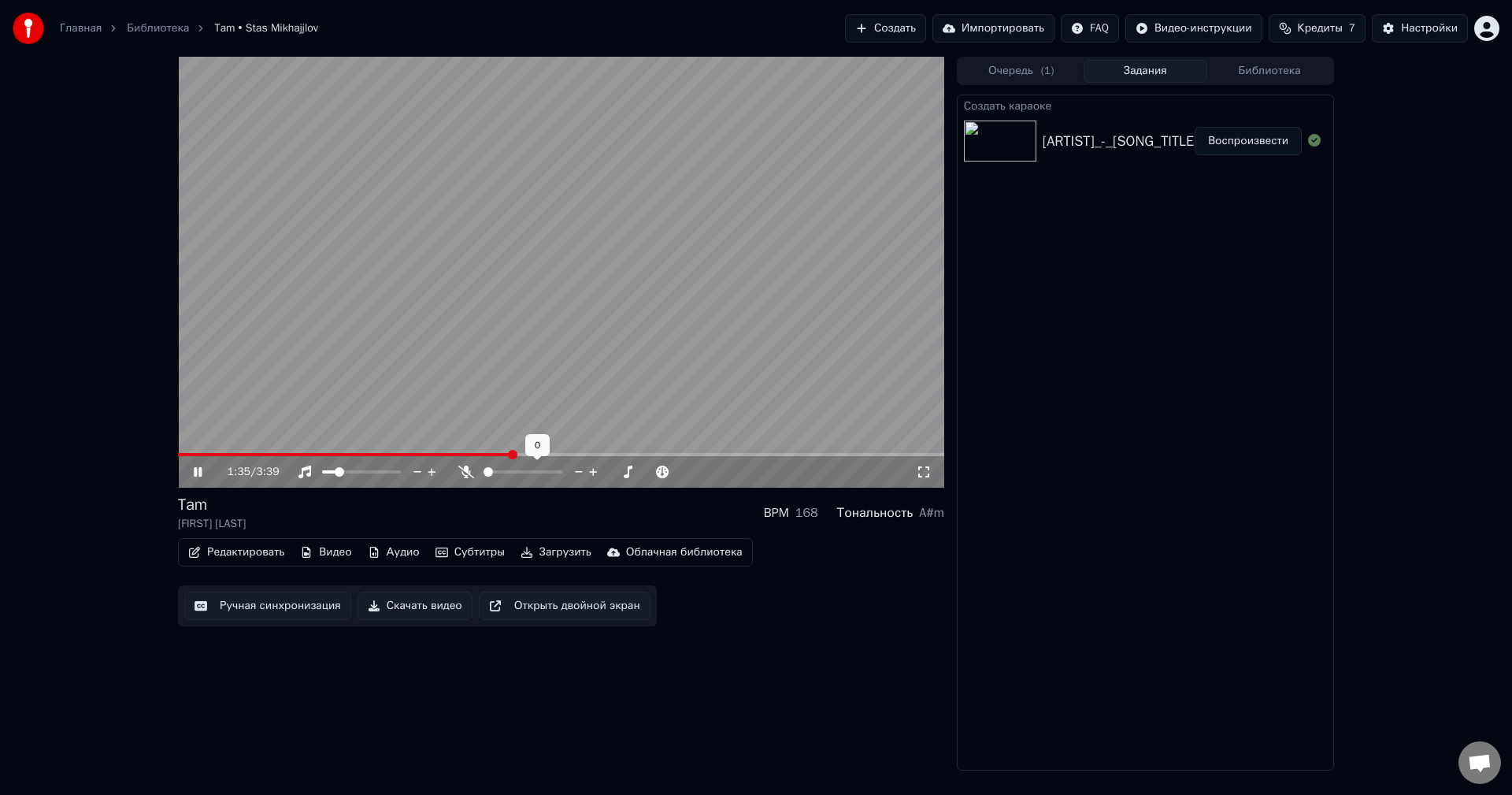 click at bounding box center (488, 472) 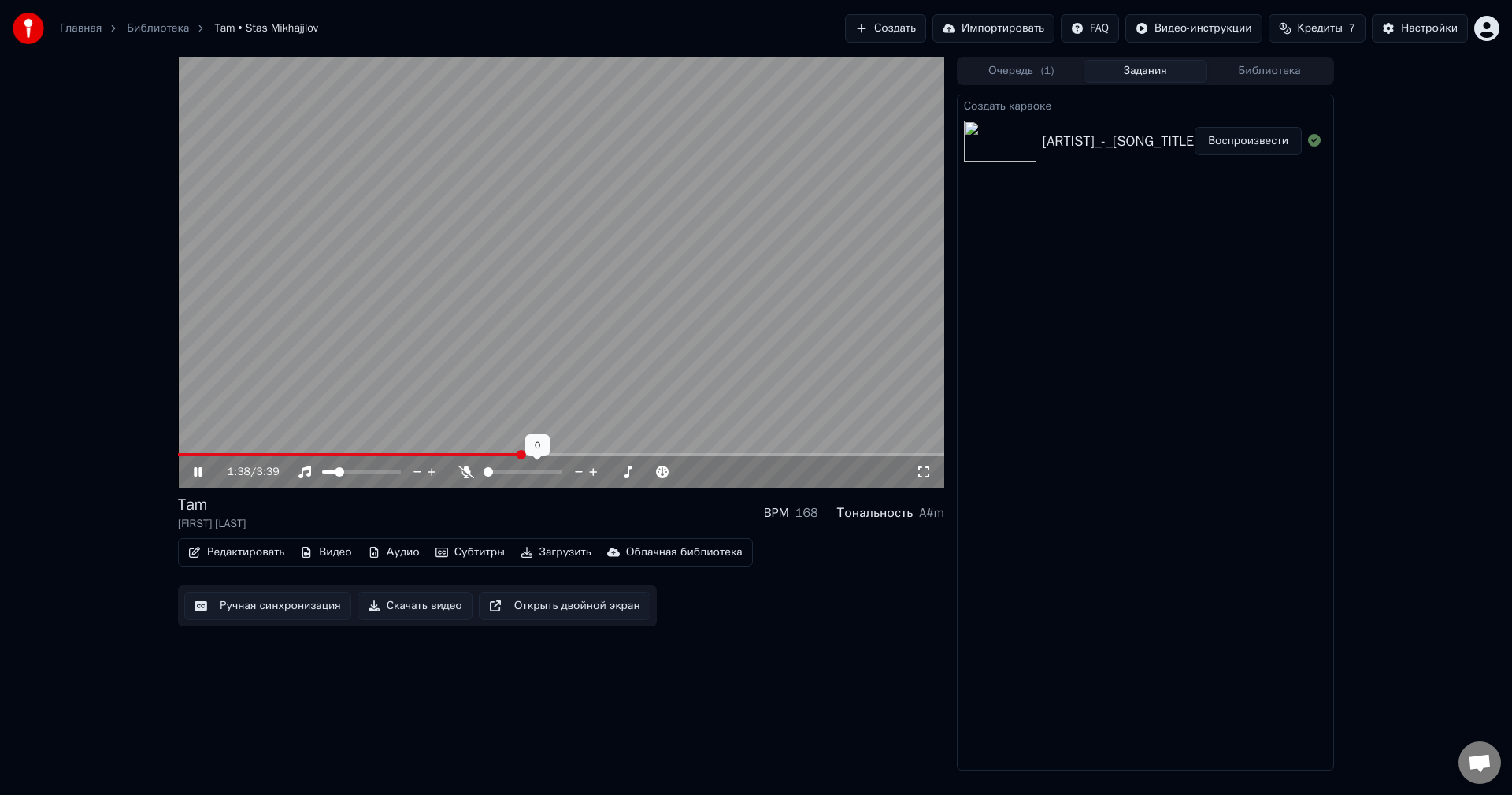 click at bounding box center [488, 472] 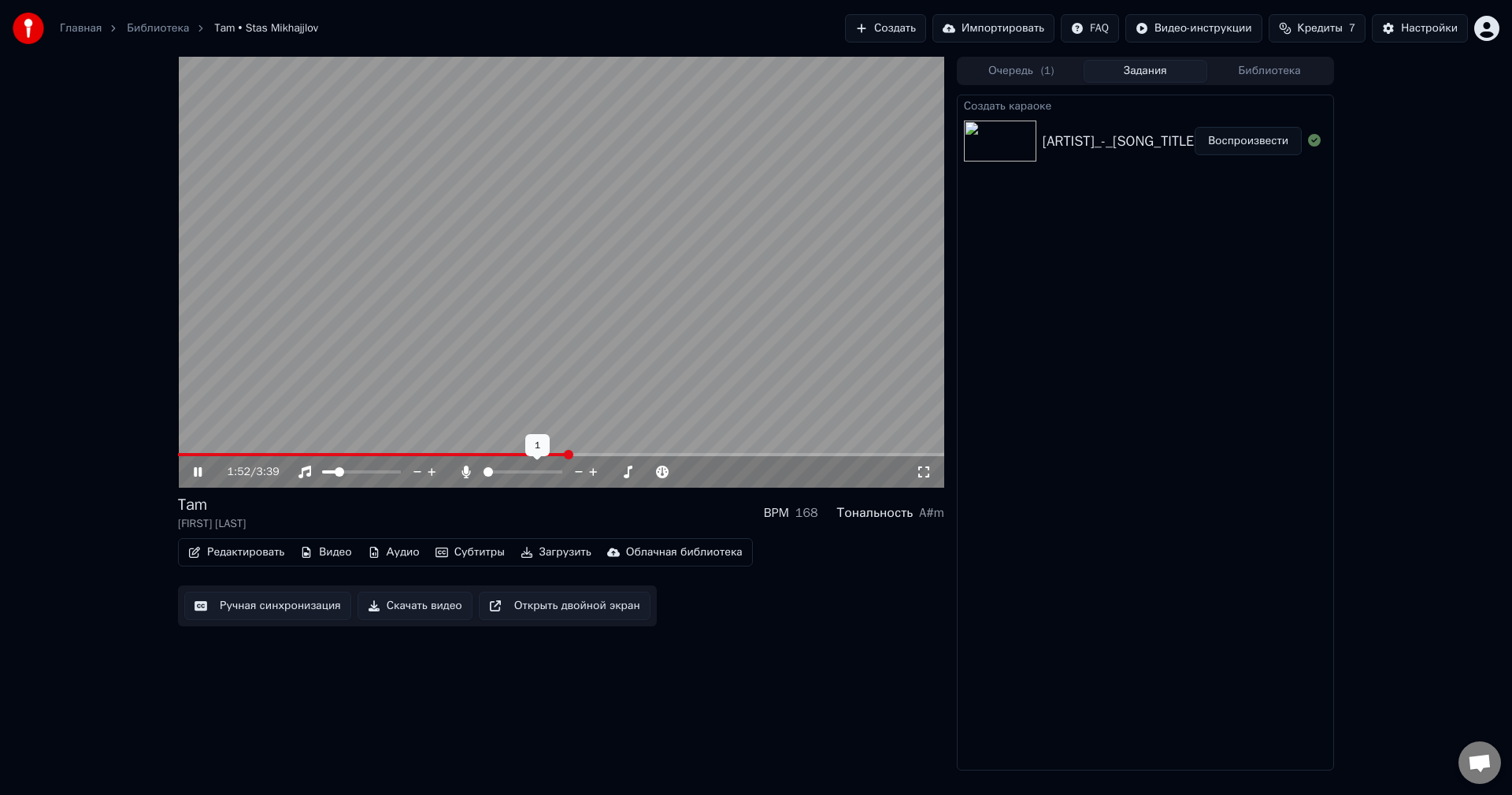 click at bounding box center (488, 472) 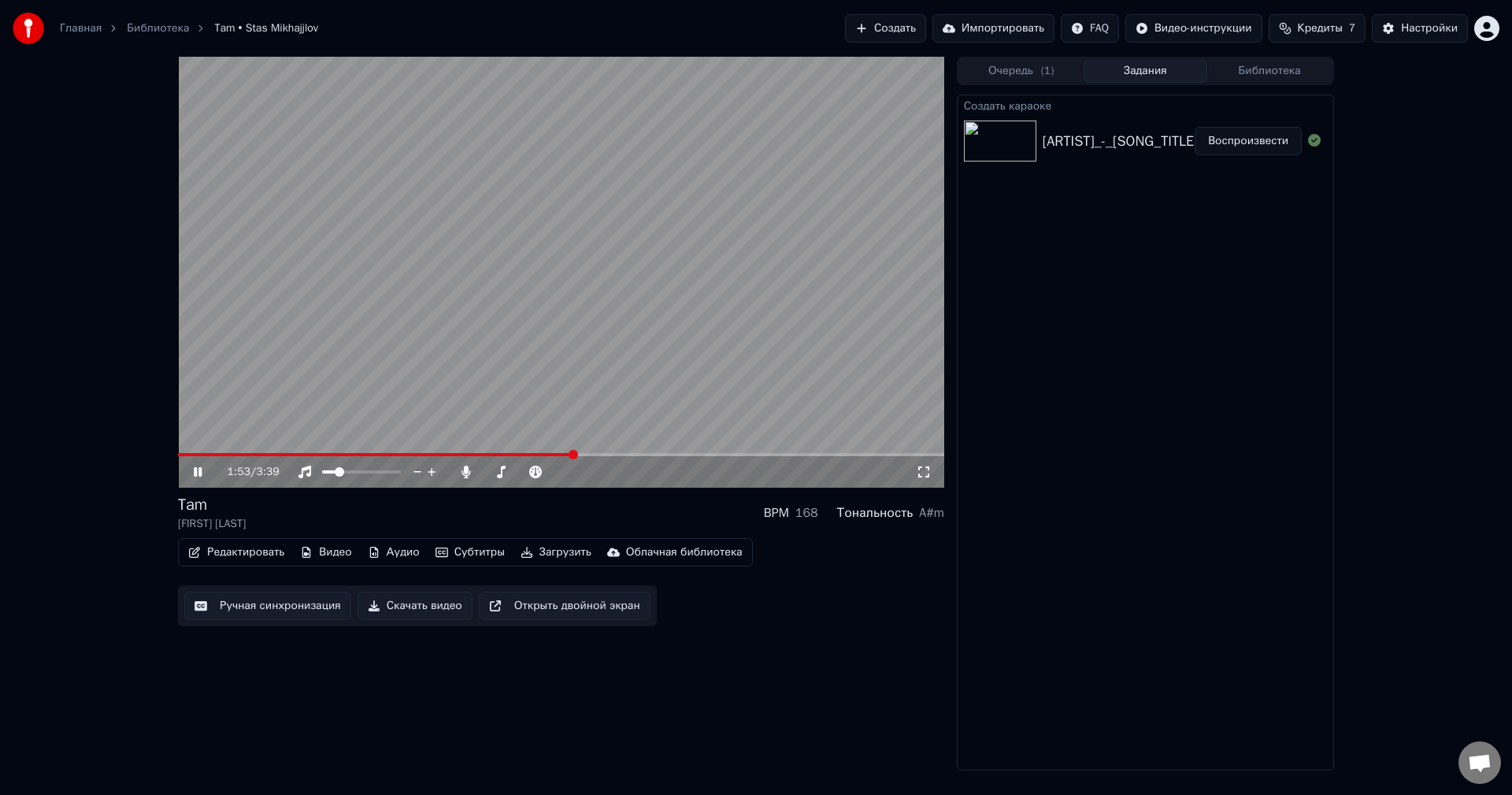 click on "1:53  /  3:39" at bounding box center [561, 472] 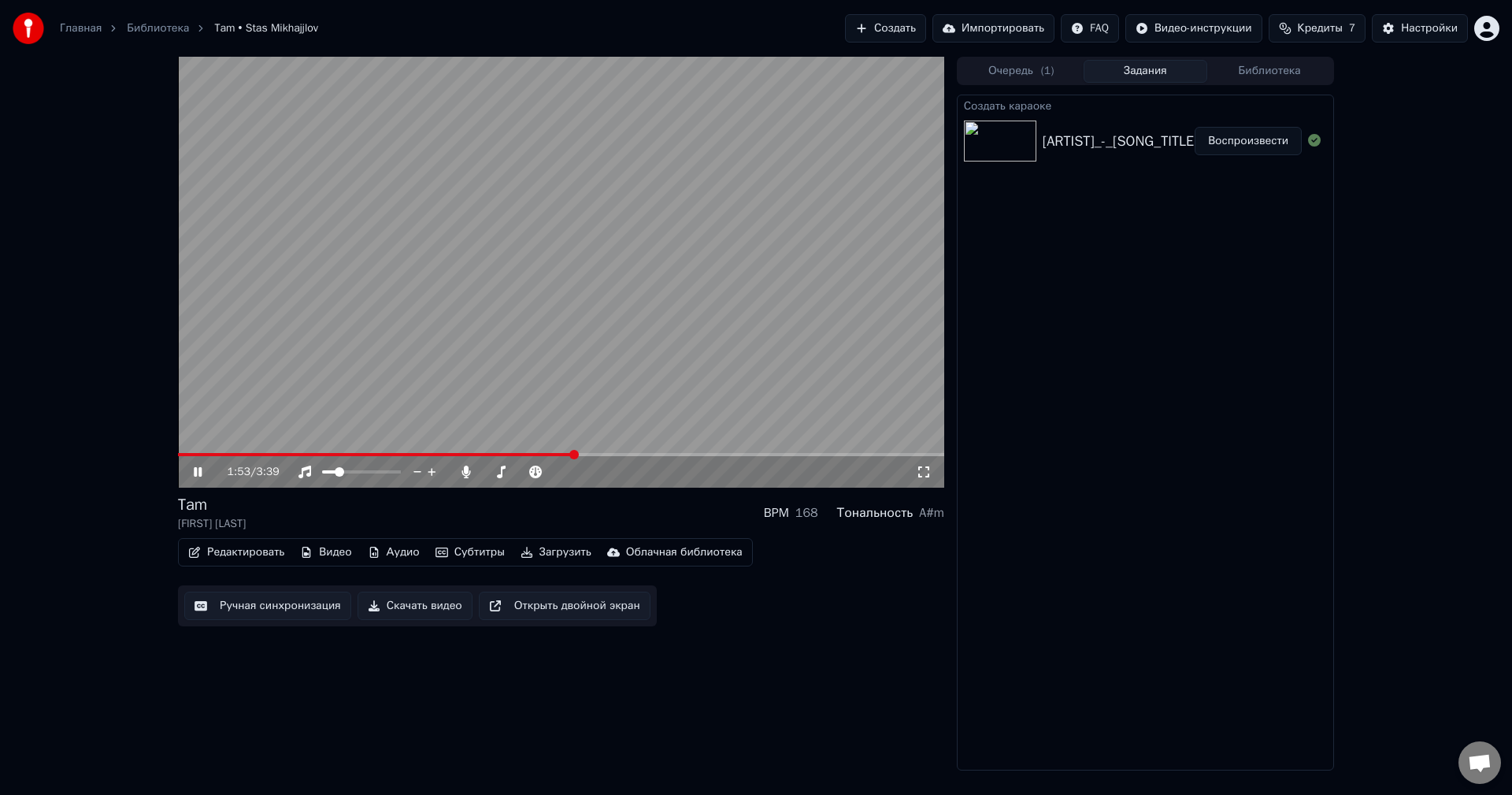 click at bounding box center [561, 455] 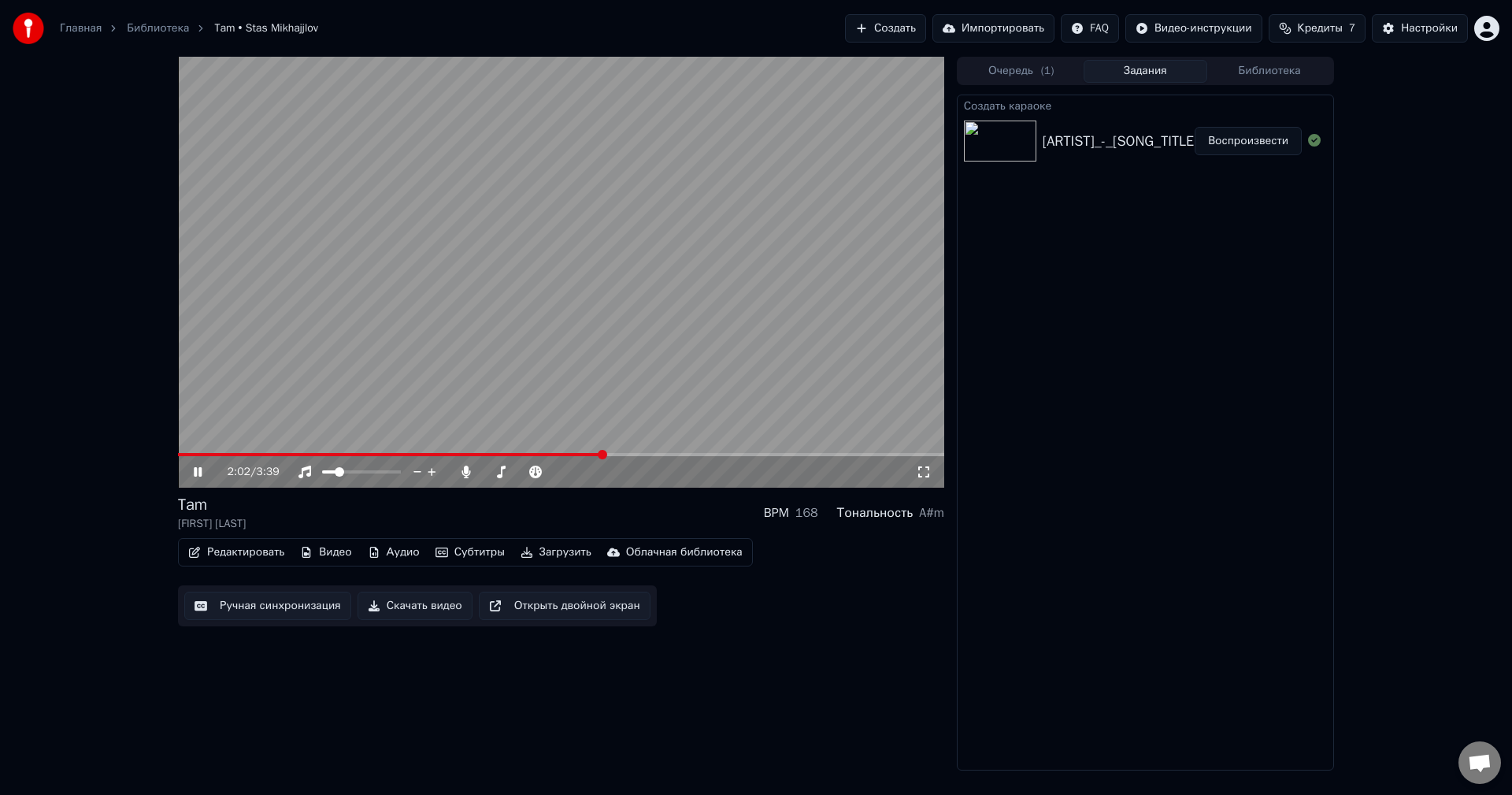 click at bounding box center [561, 455] 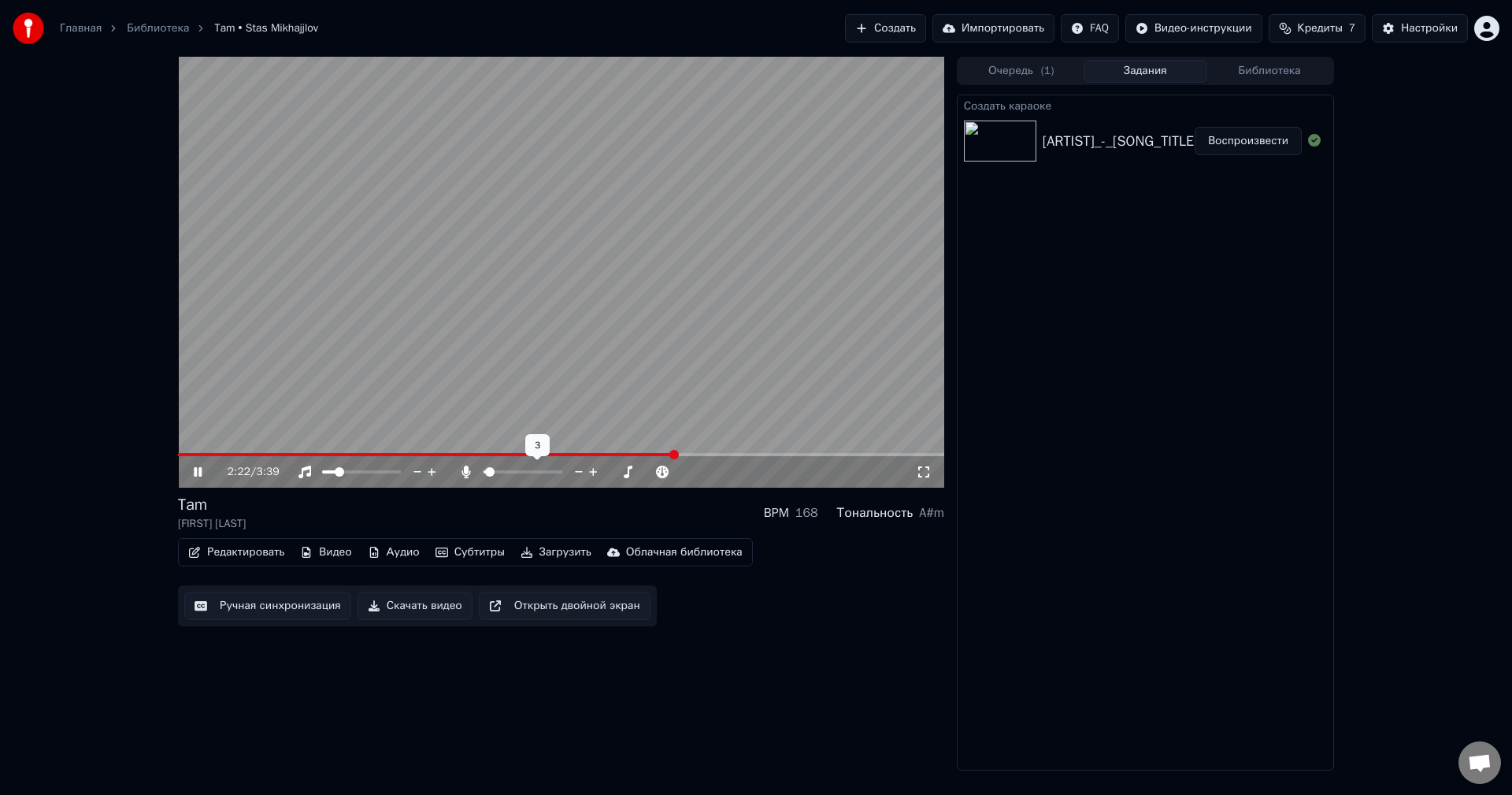 click at bounding box center (490, 472) 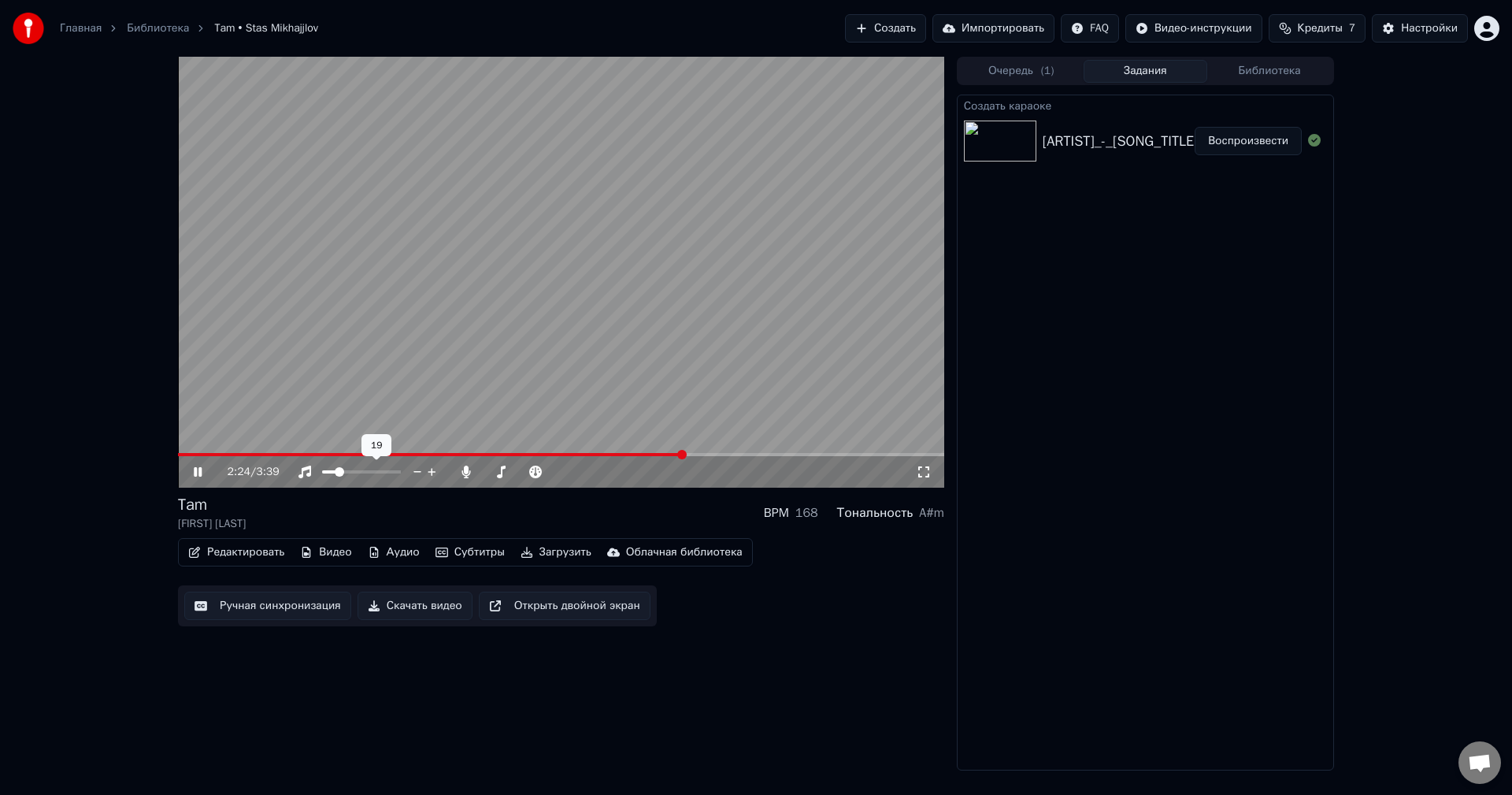 drag, startPoint x: 346, startPoint y: 469, endPoint x: 365, endPoint y: 470, distance: 19.026298 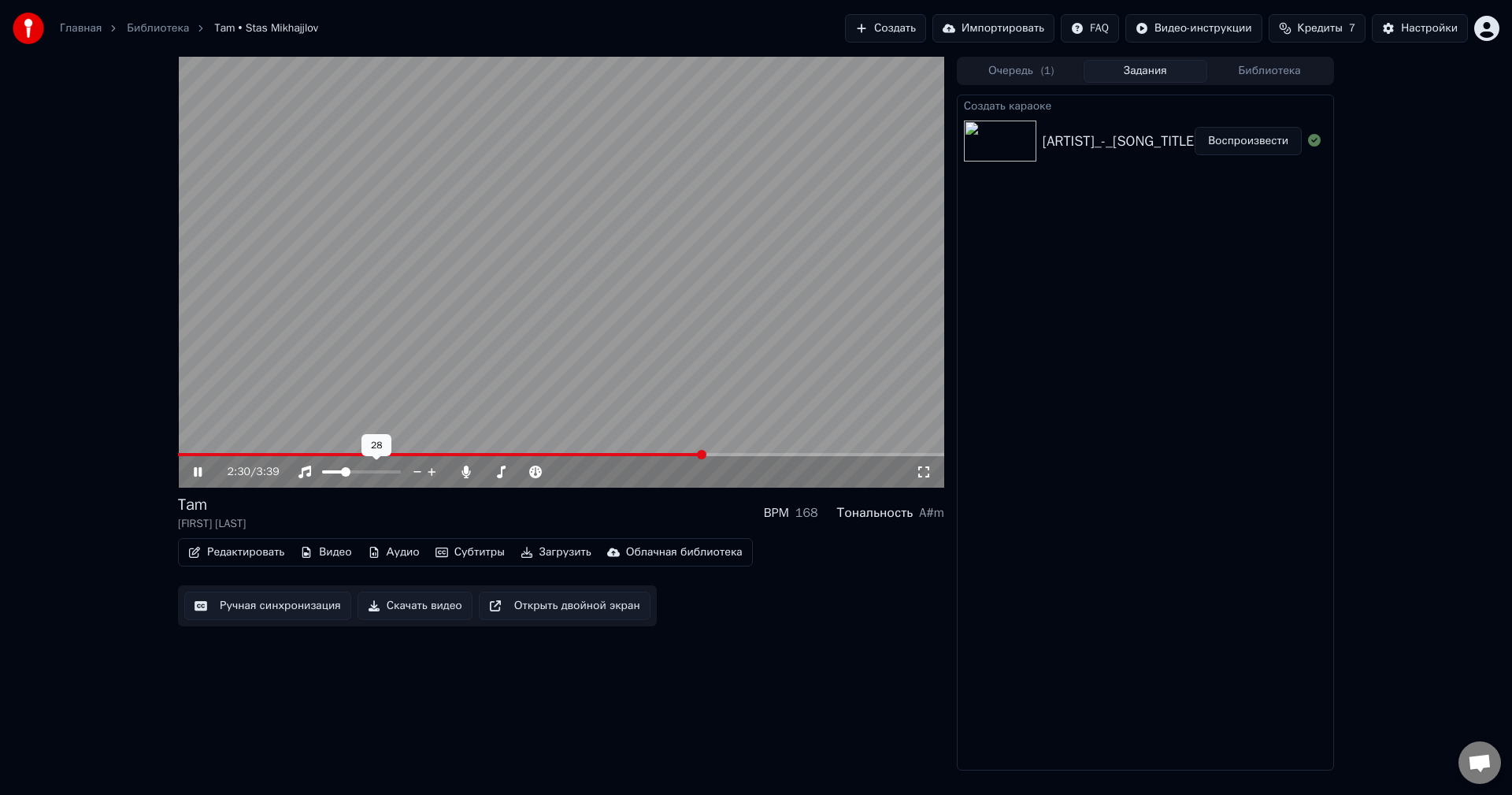 click at bounding box center [361, 472] 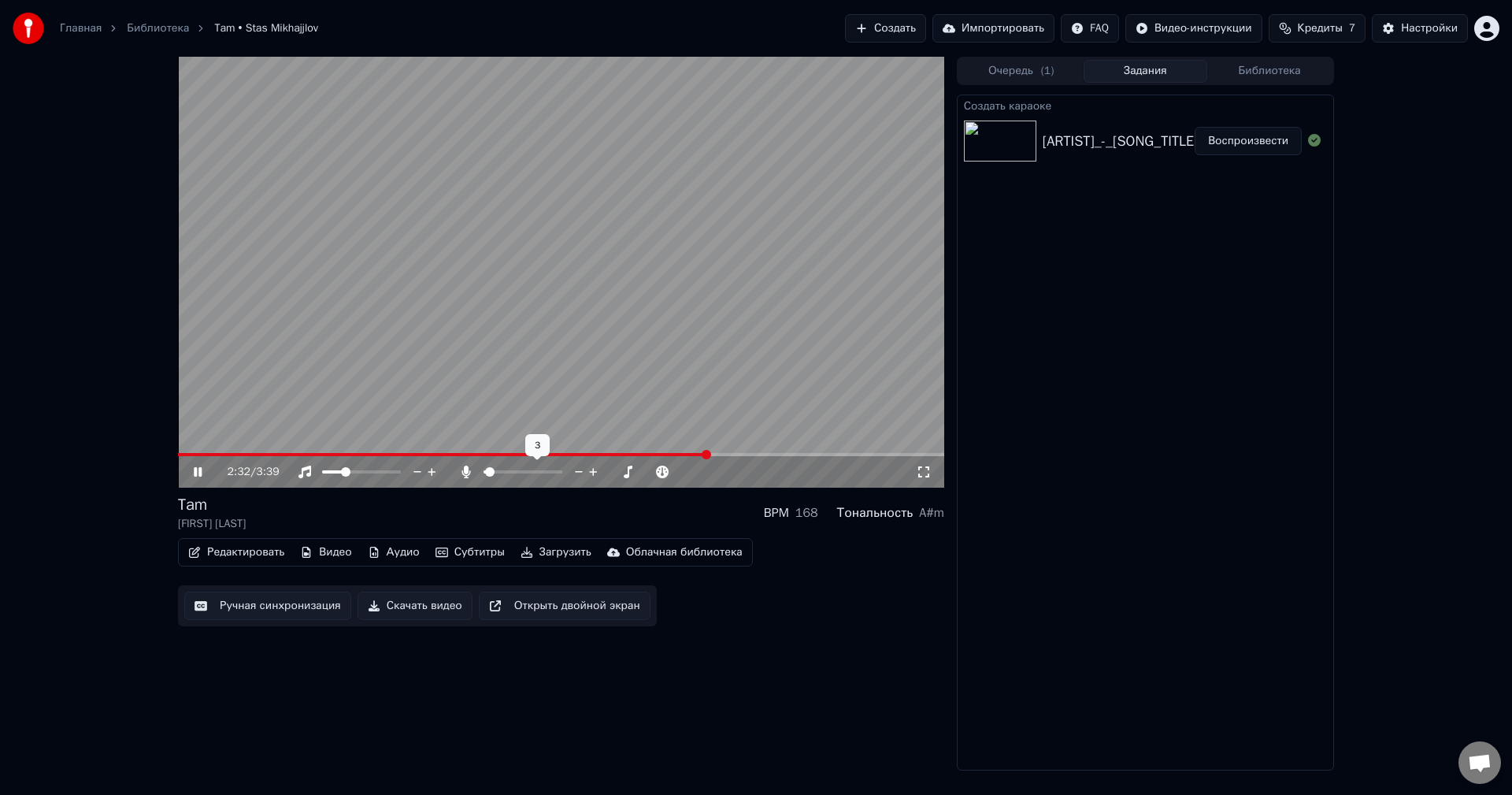 click at bounding box center [490, 472] 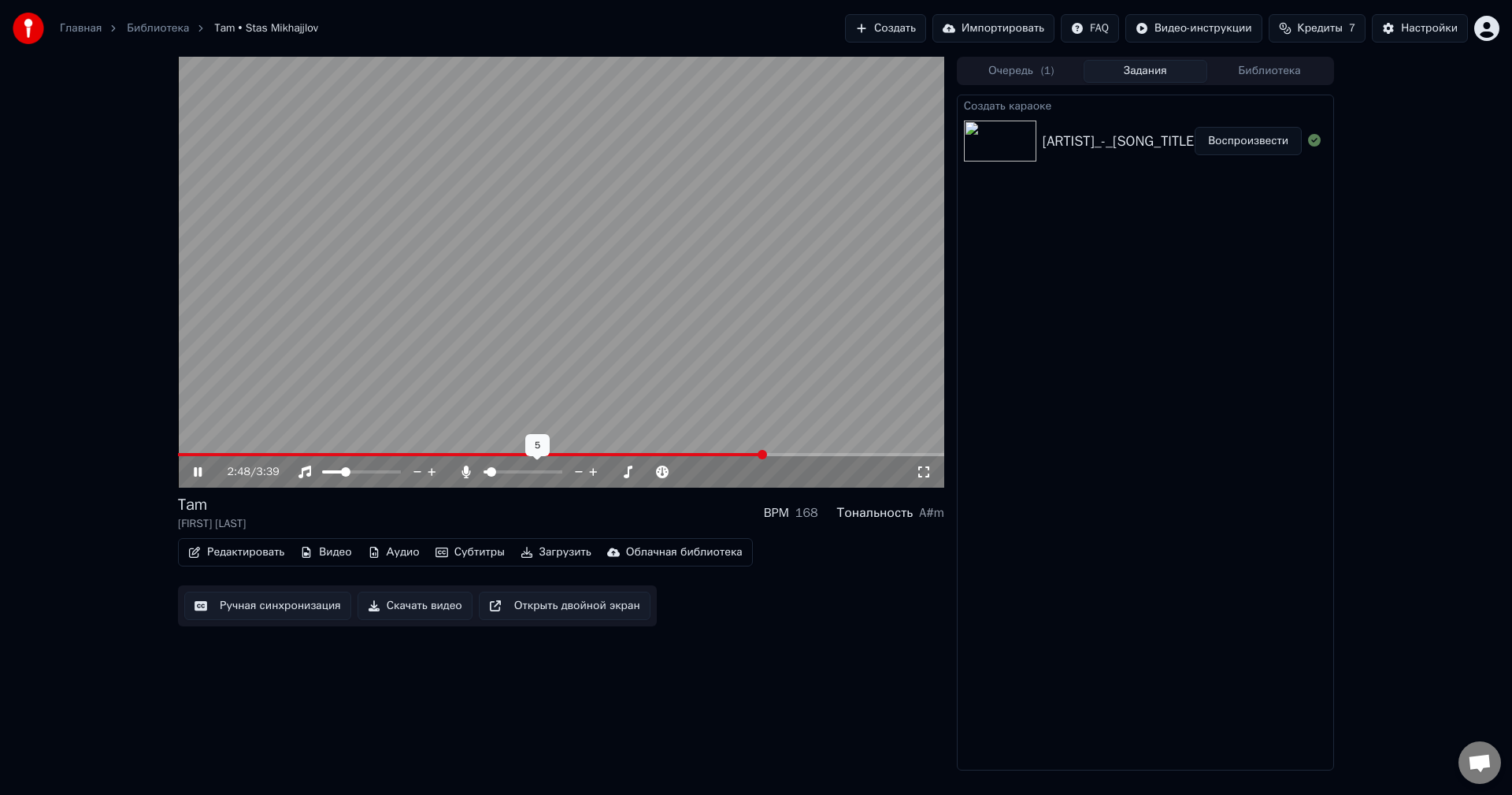 click at bounding box center [491, 472] 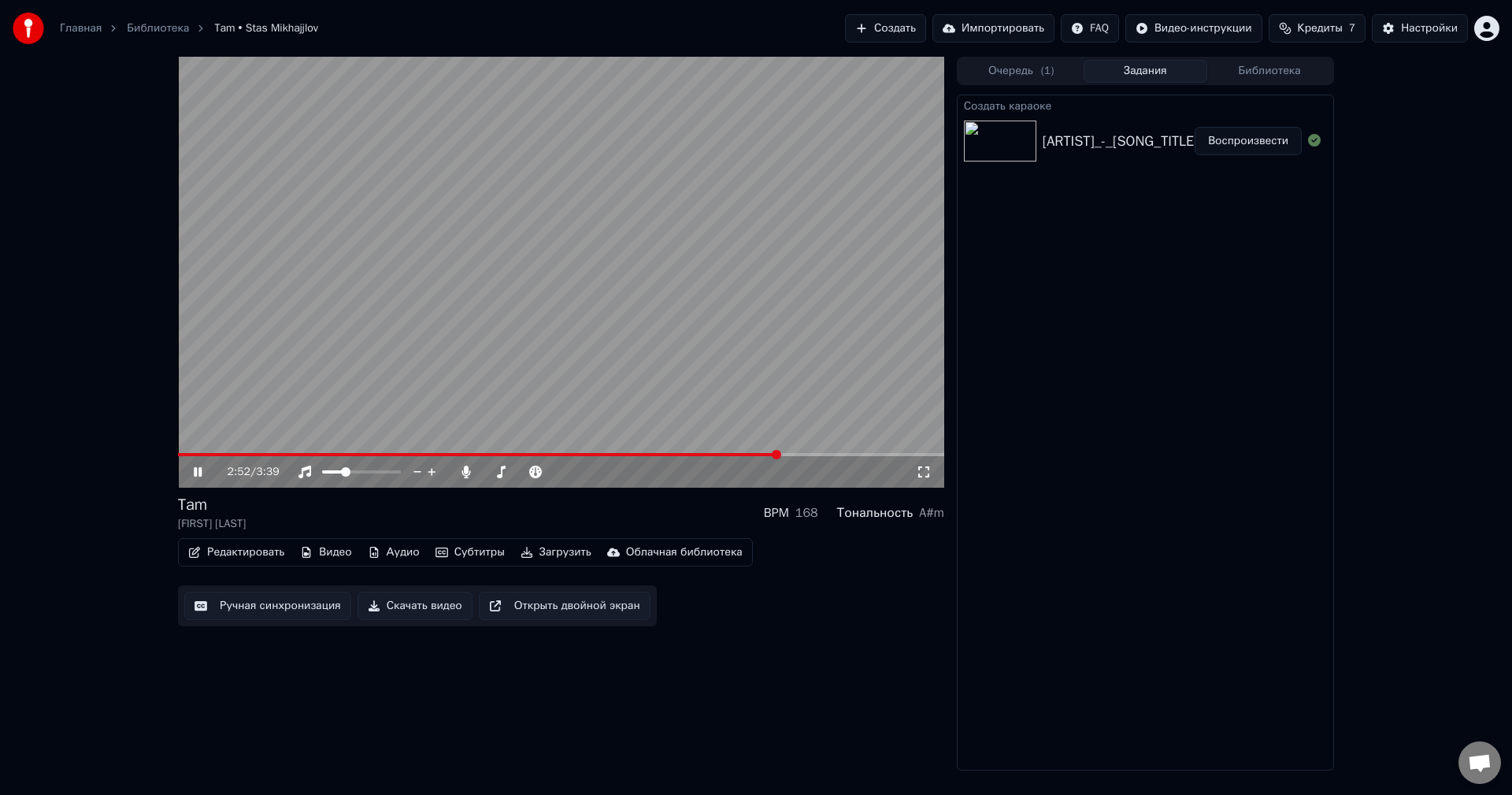click on "Скачать видео" at bounding box center (415, 606) 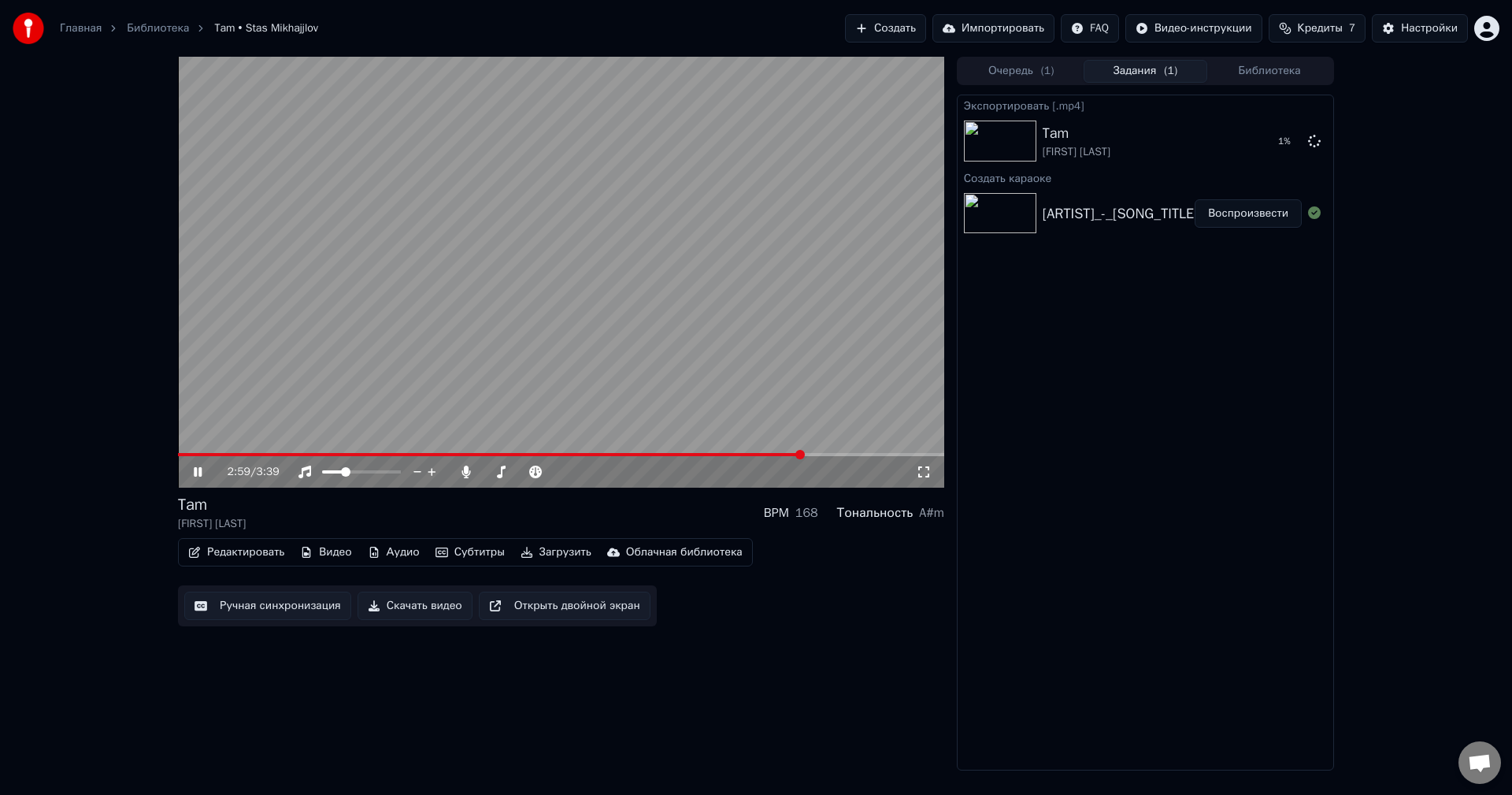 click 